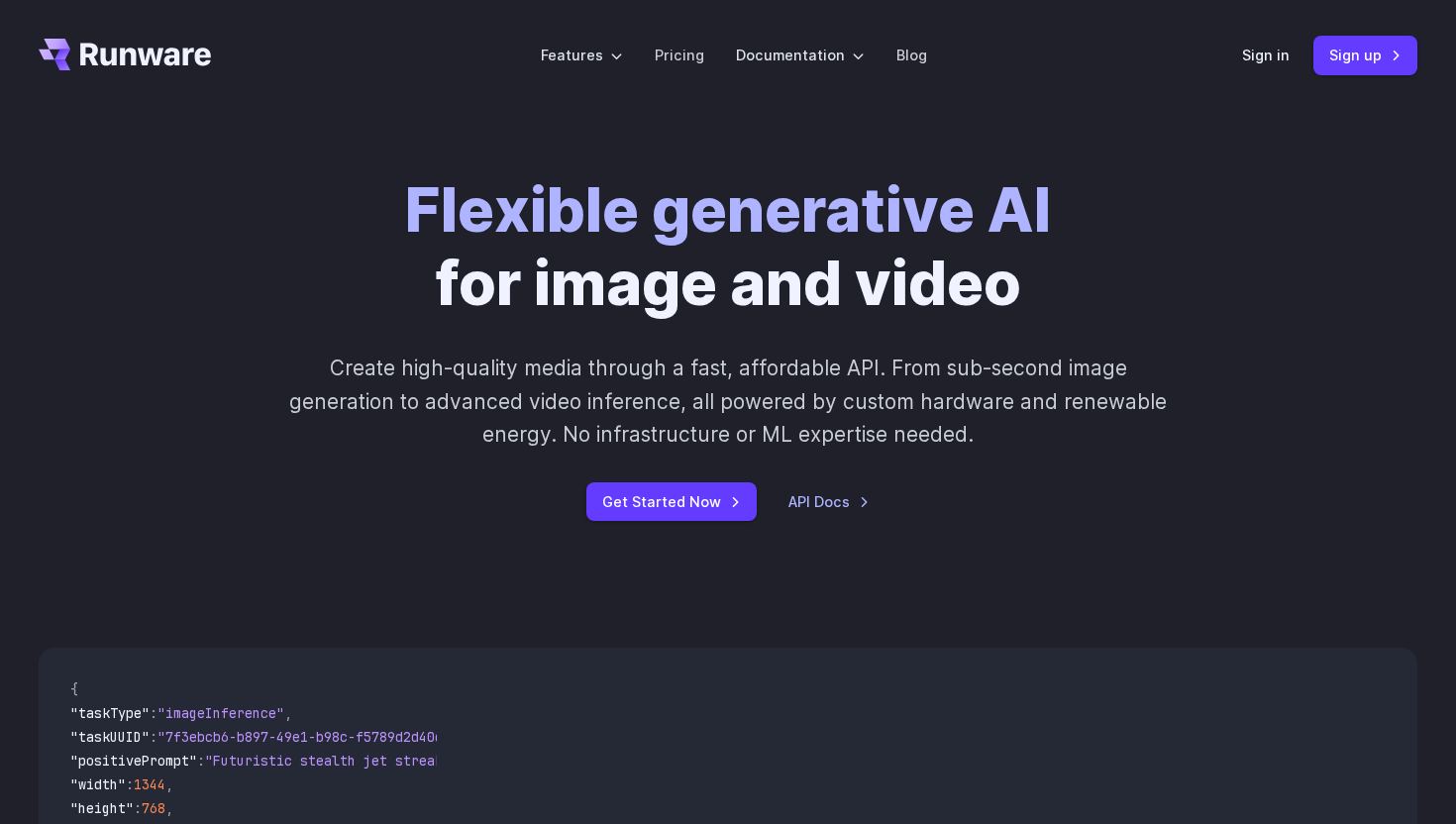 scroll, scrollTop: 0, scrollLeft: 0, axis: both 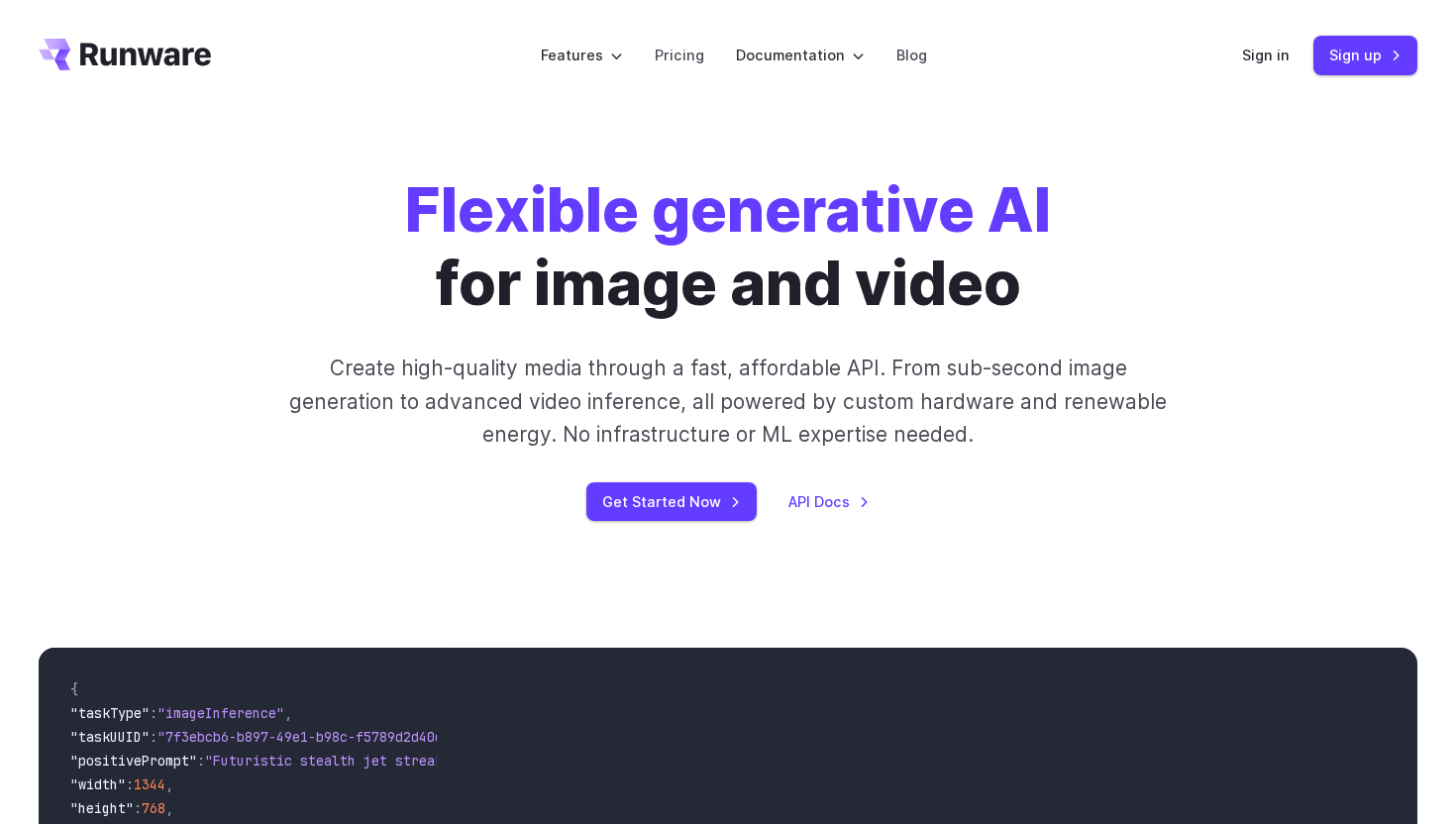 click on "Sign in        Sign up" at bounding box center (1329, 54) 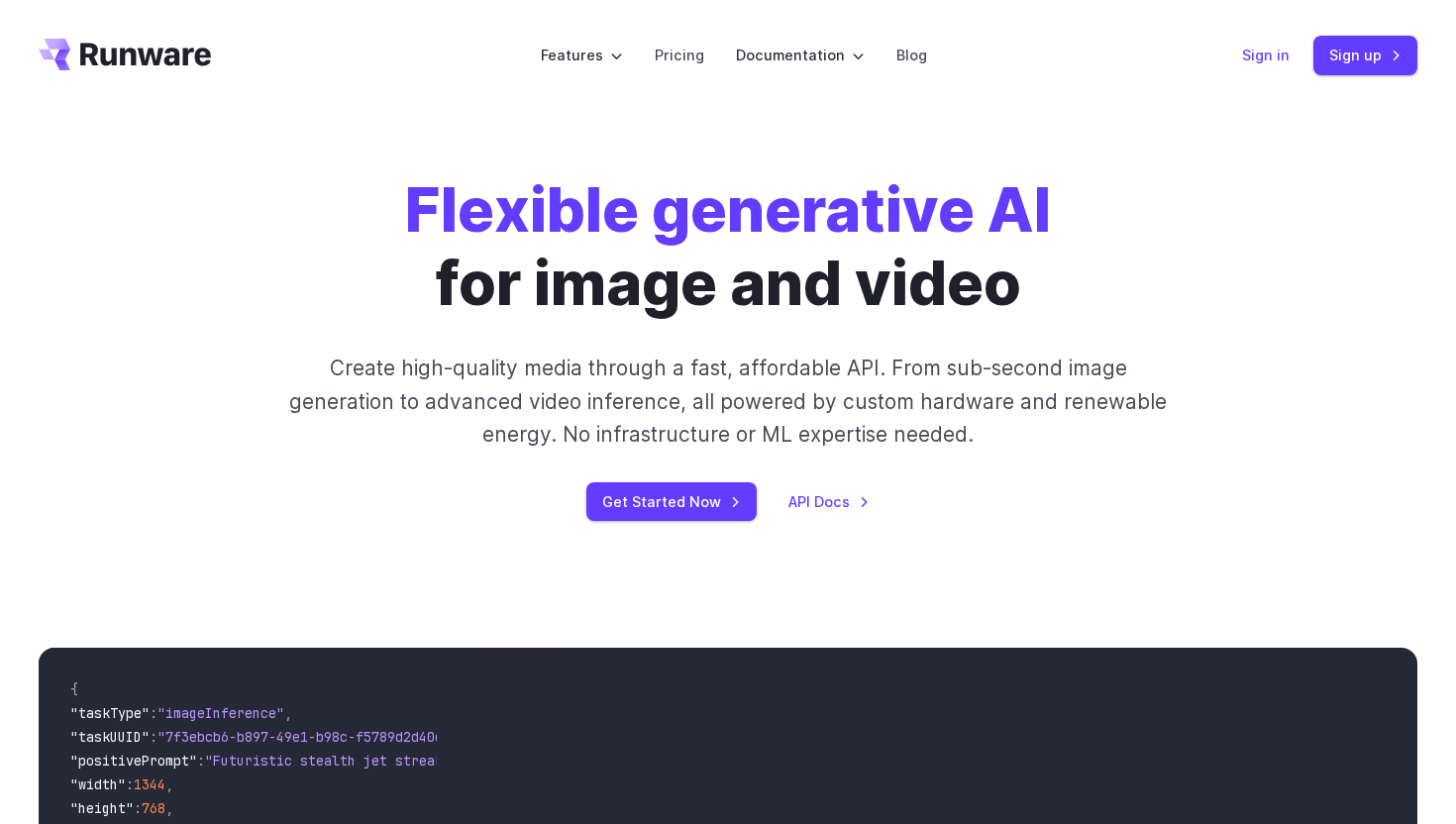 click on "Sign in" at bounding box center (1266, 54) 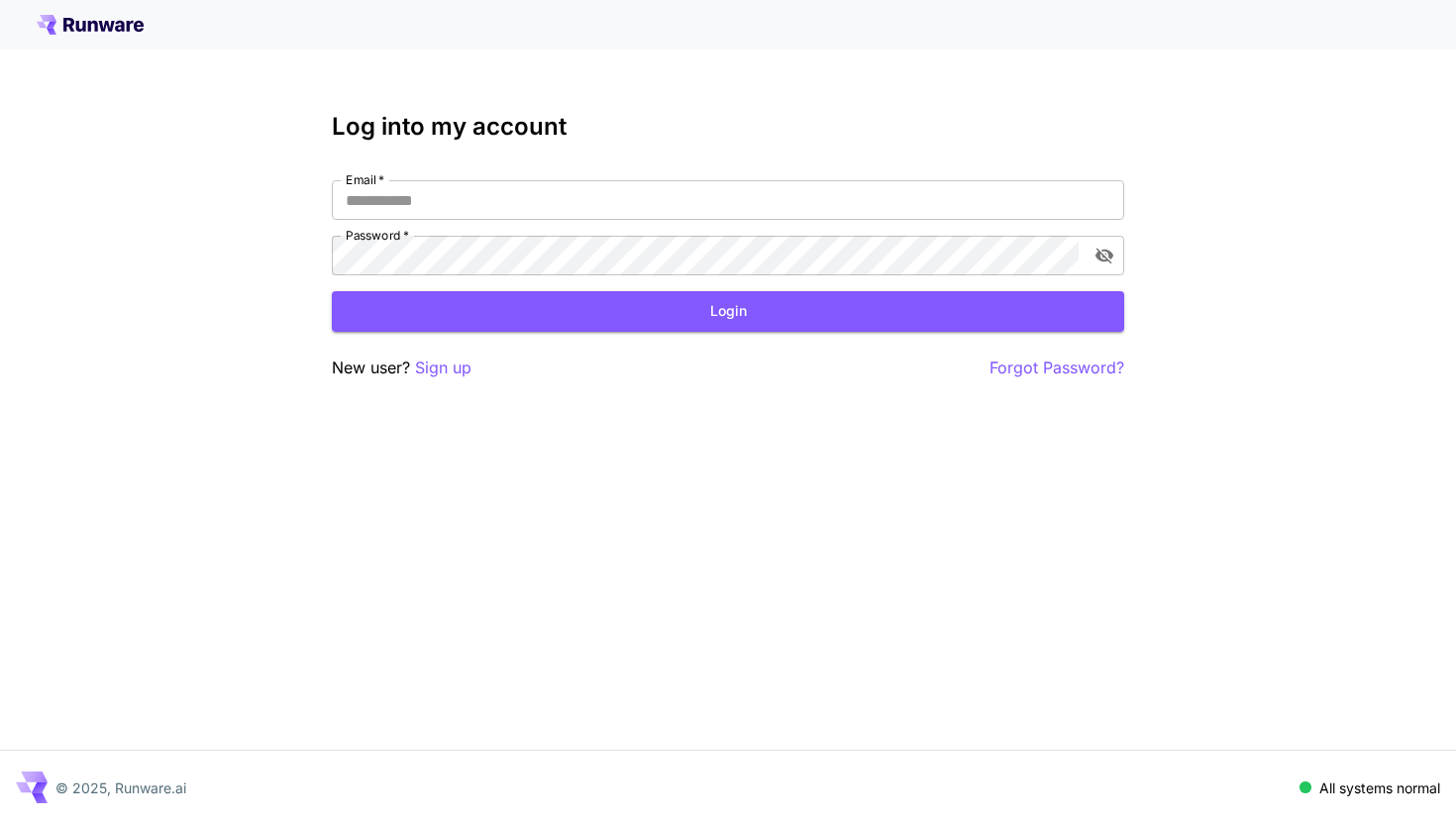 scroll, scrollTop: 0, scrollLeft: 0, axis: both 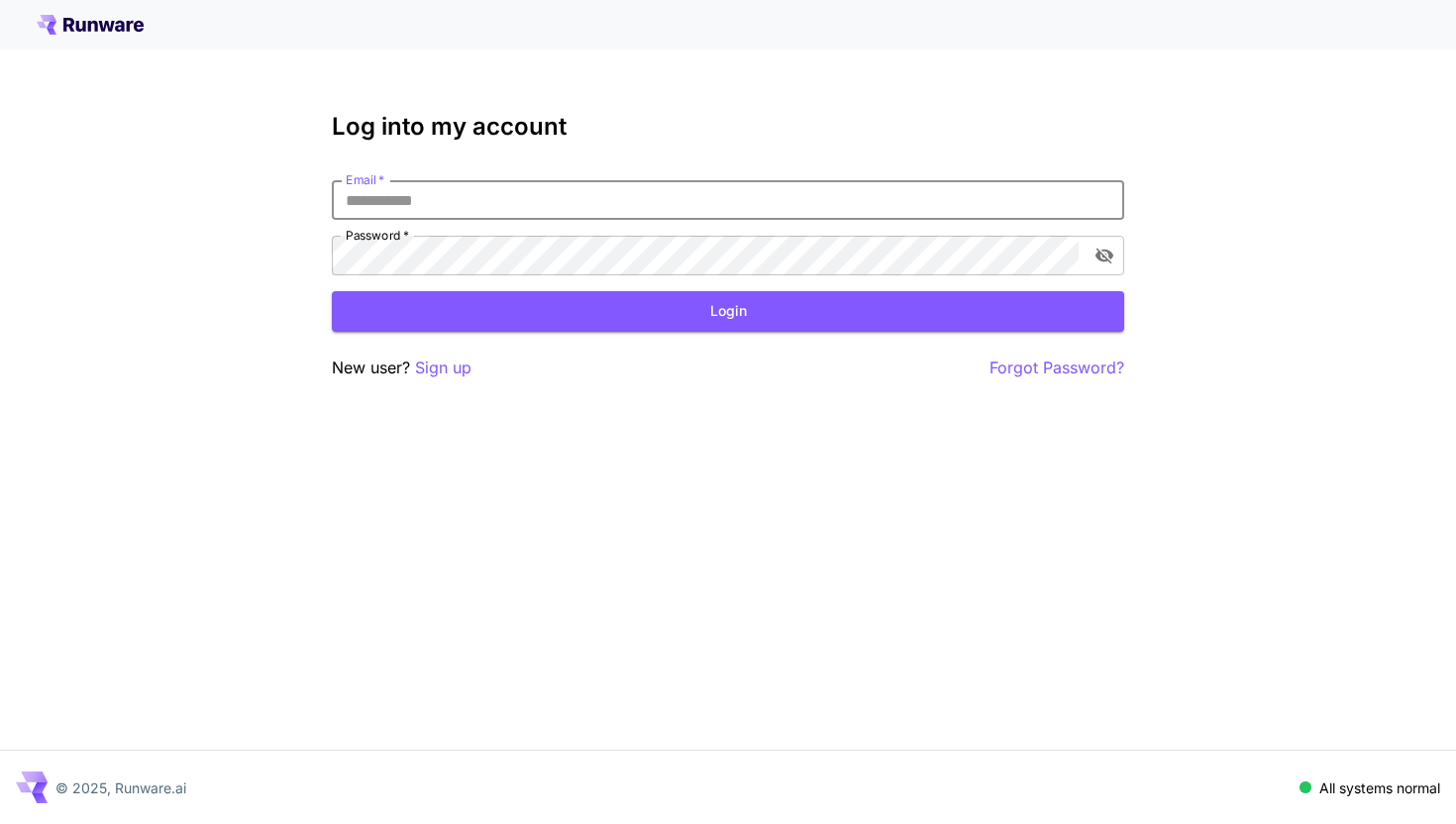 click on "Email   *" at bounding box center (728, 200) 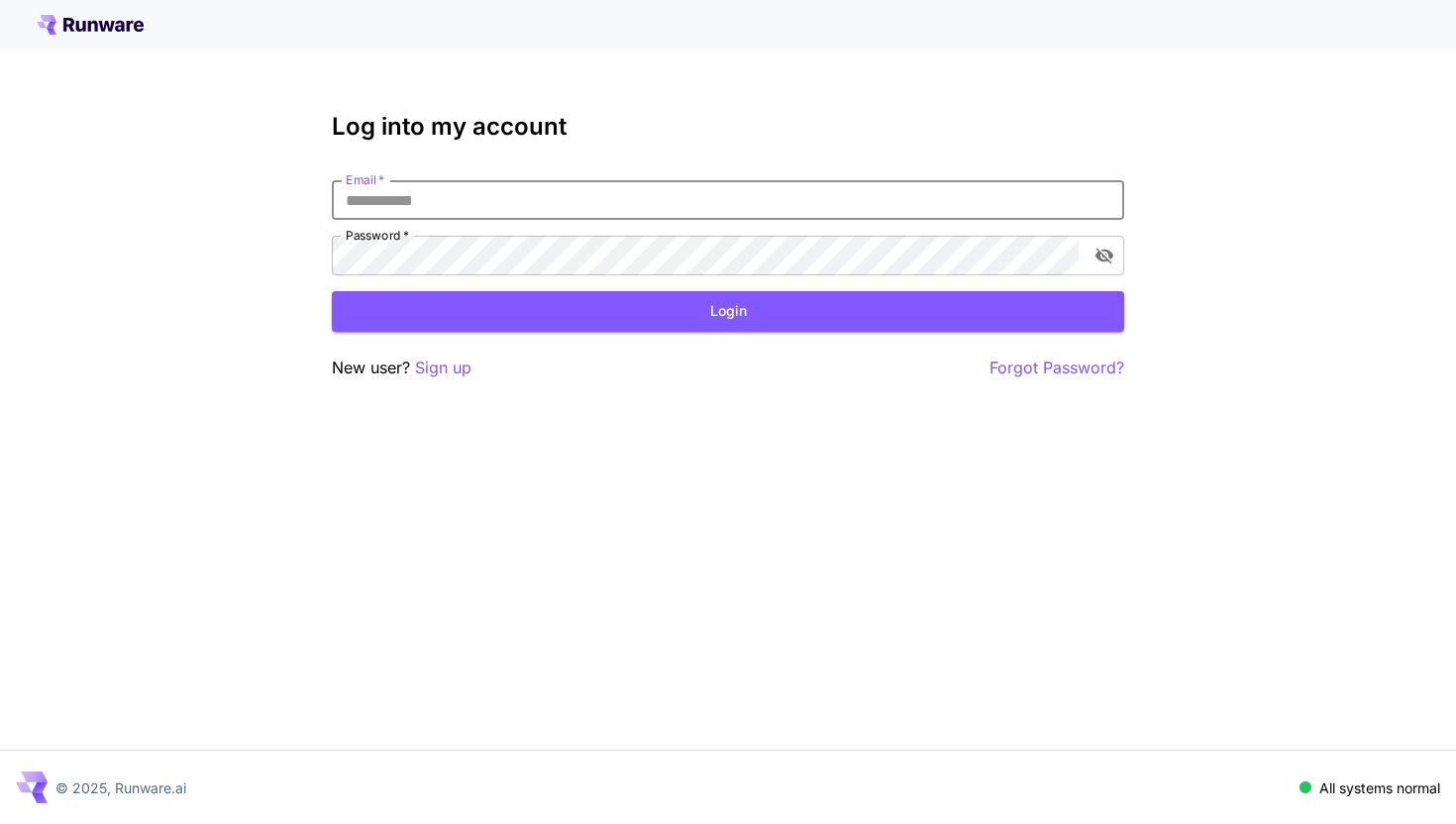 type on "**********" 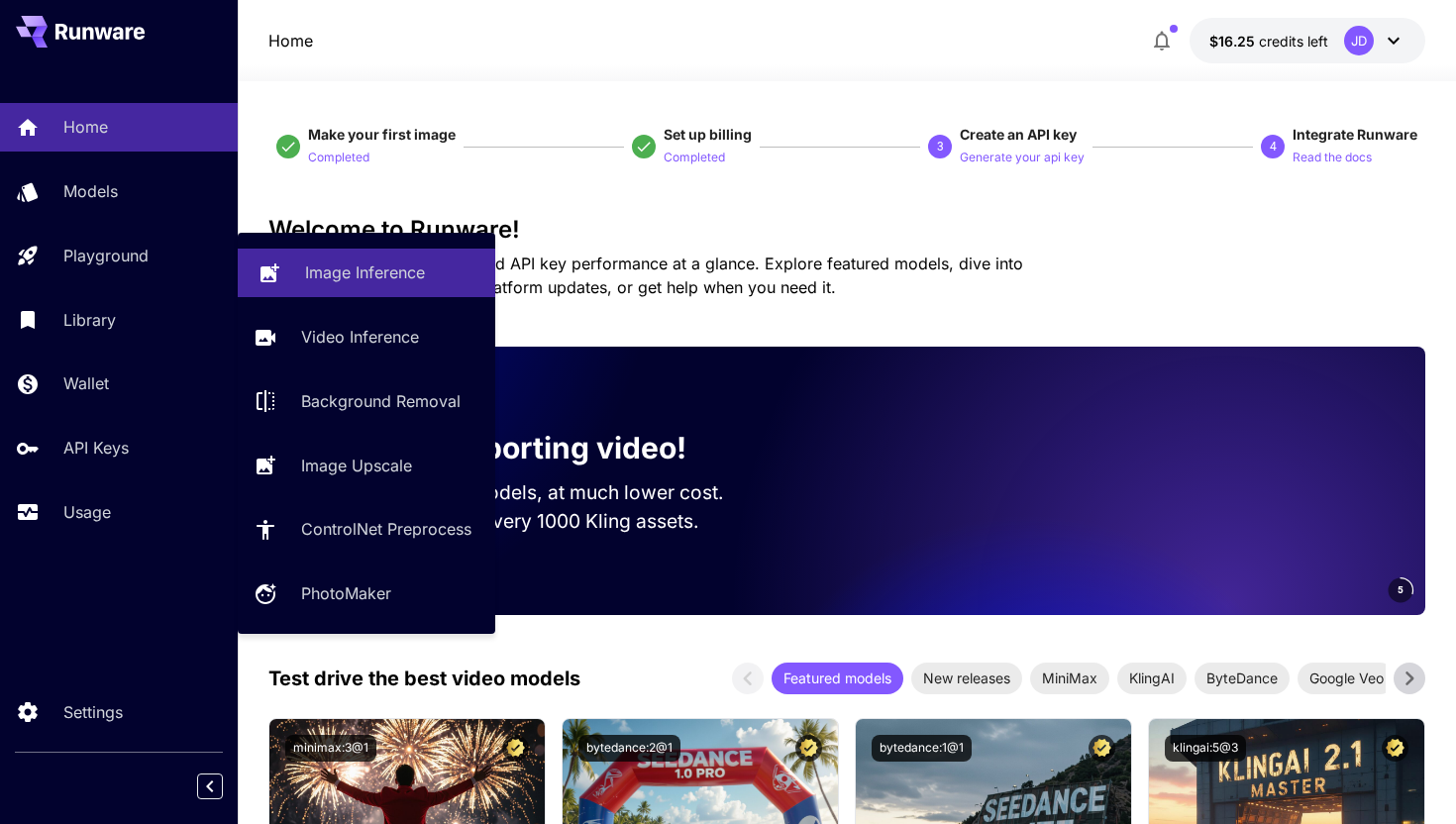 click on "Image Inference" at bounding box center [364, 272] 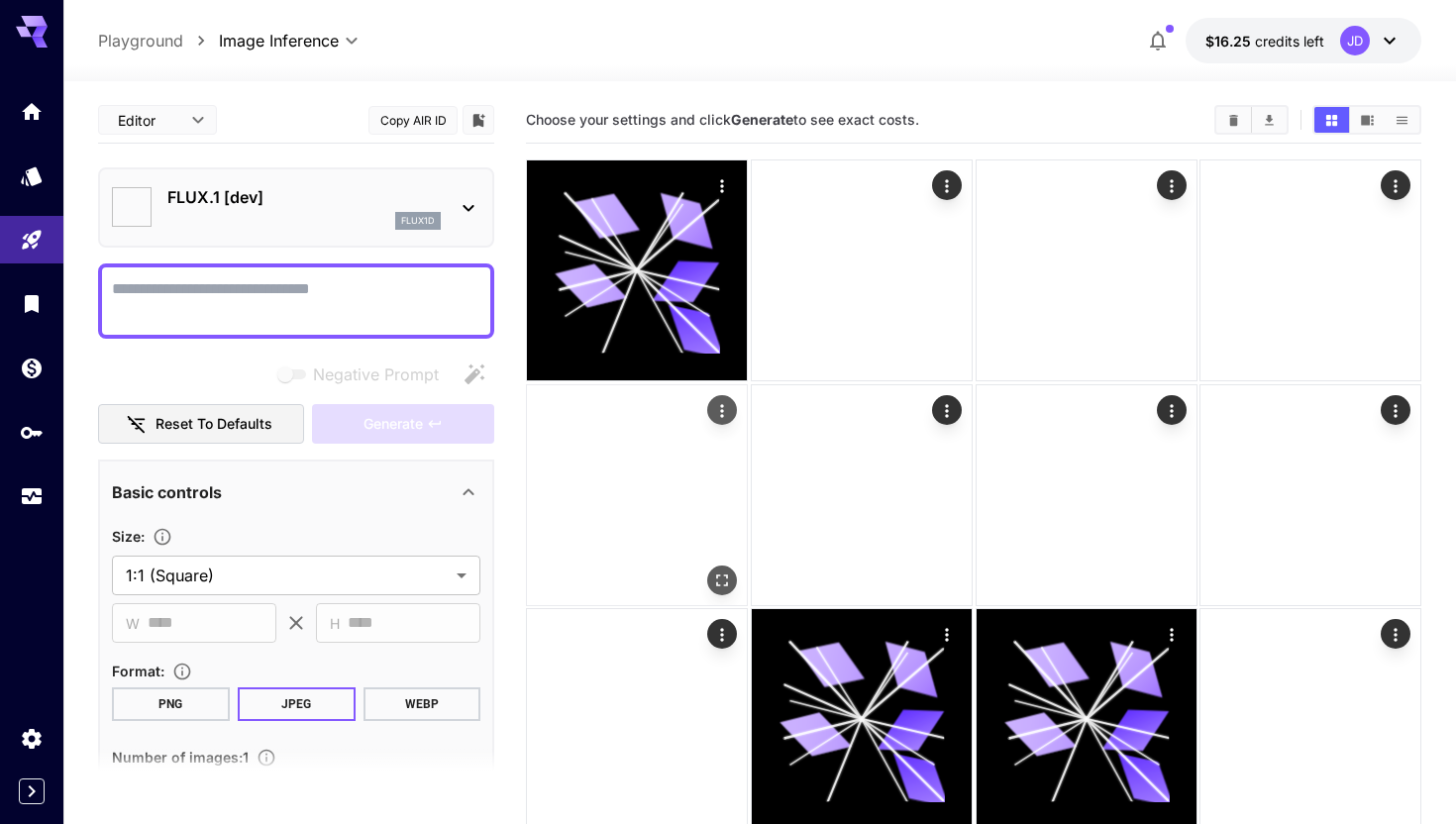 type on "**********" 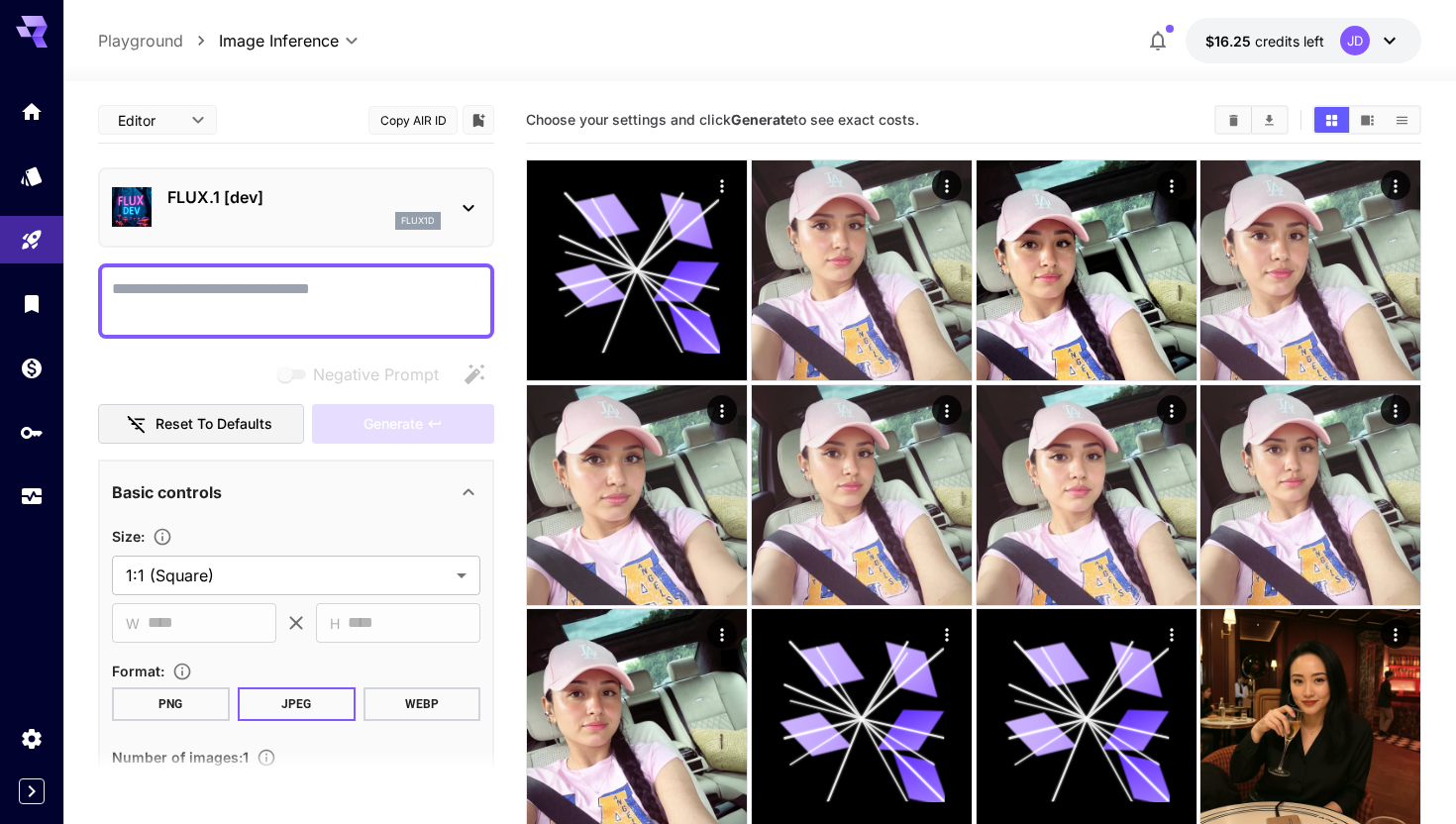 click on "flux1d" at bounding box center (304, 221) 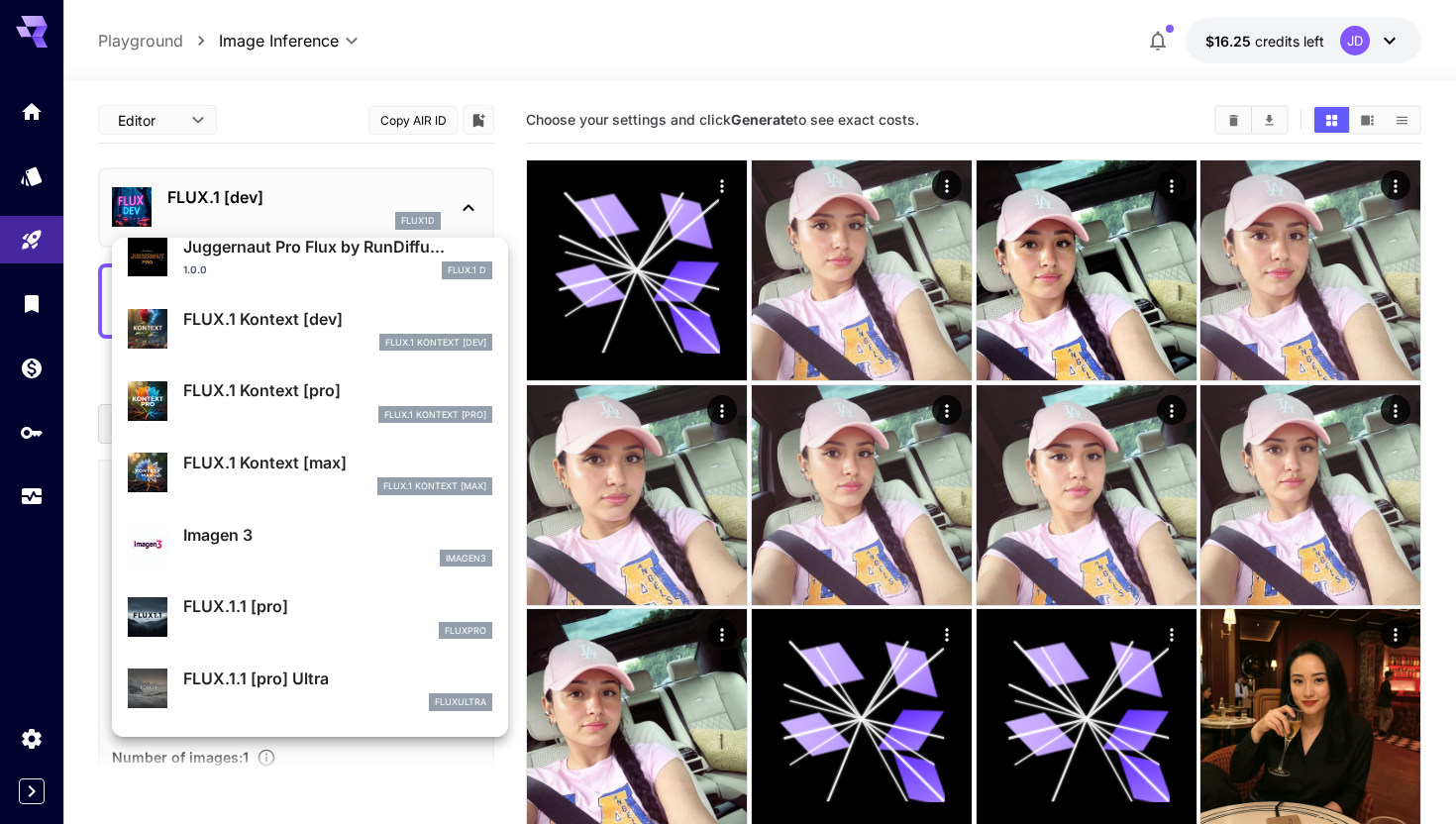 scroll, scrollTop: 771, scrollLeft: 0, axis: vertical 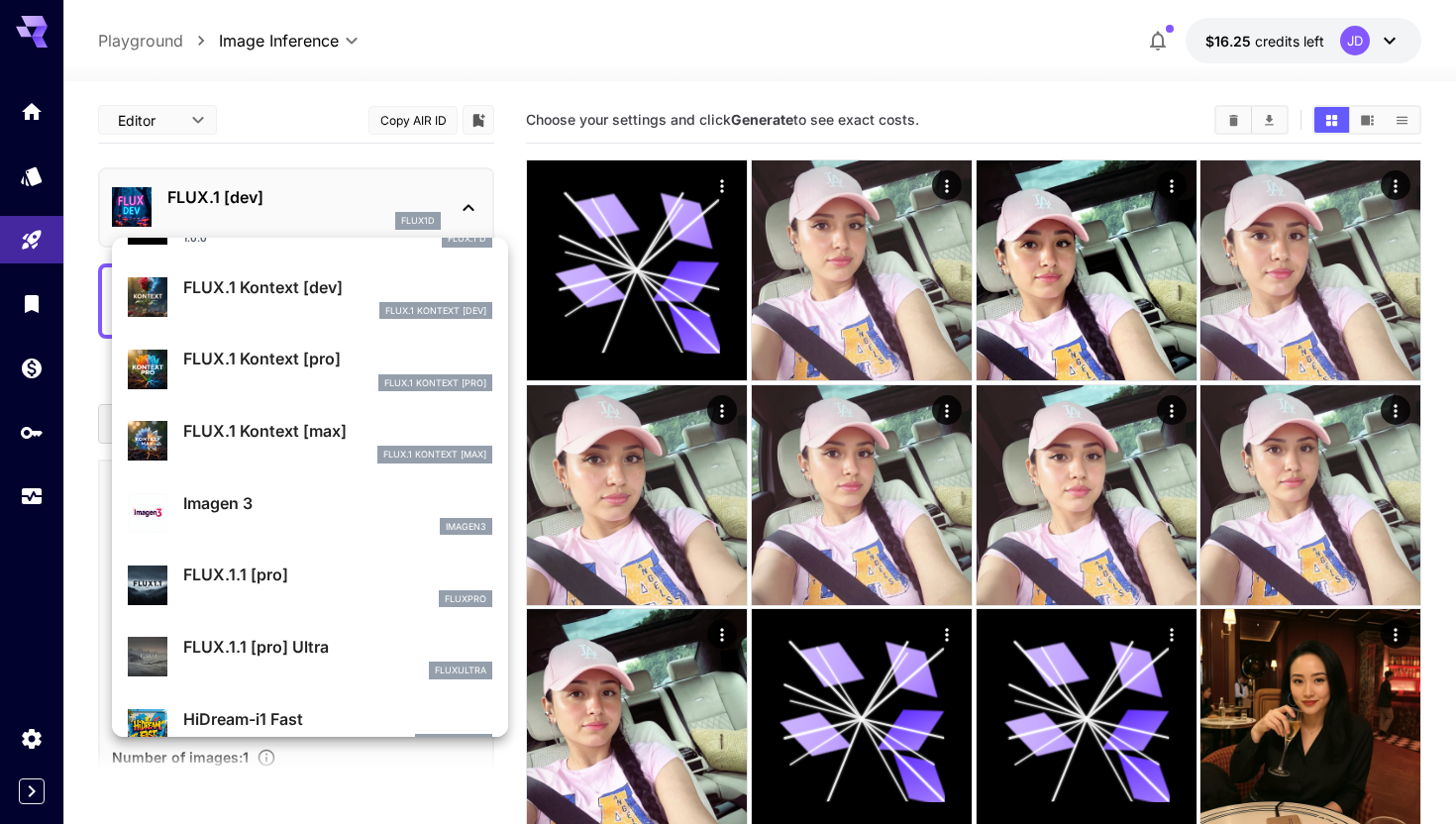 drag, startPoint x: 360, startPoint y: 434, endPoint x: 326, endPoint y: 495, distance: 69.83552 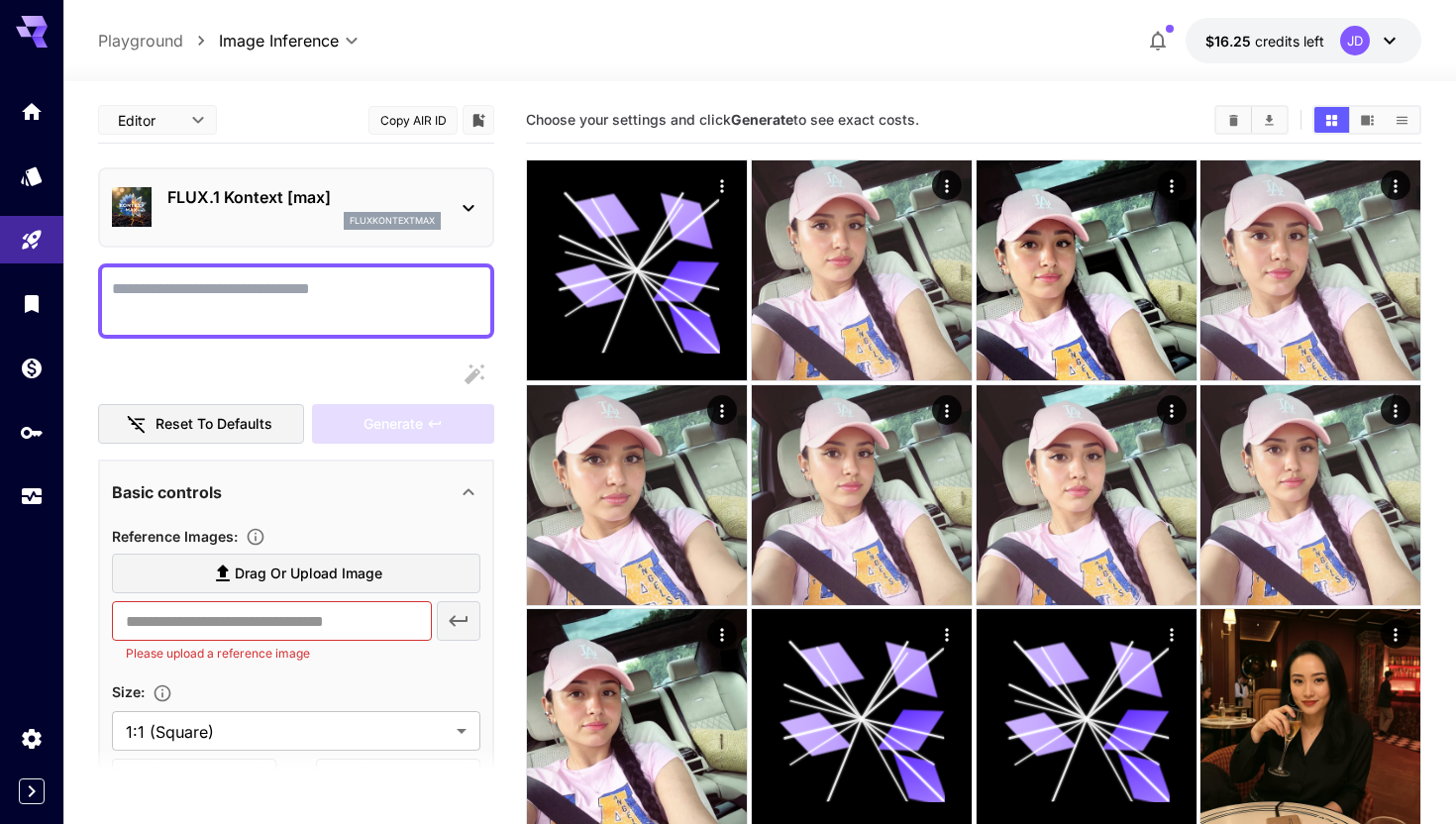 scroll, scrollTop: 0, scrollLeft: 0, axis: both 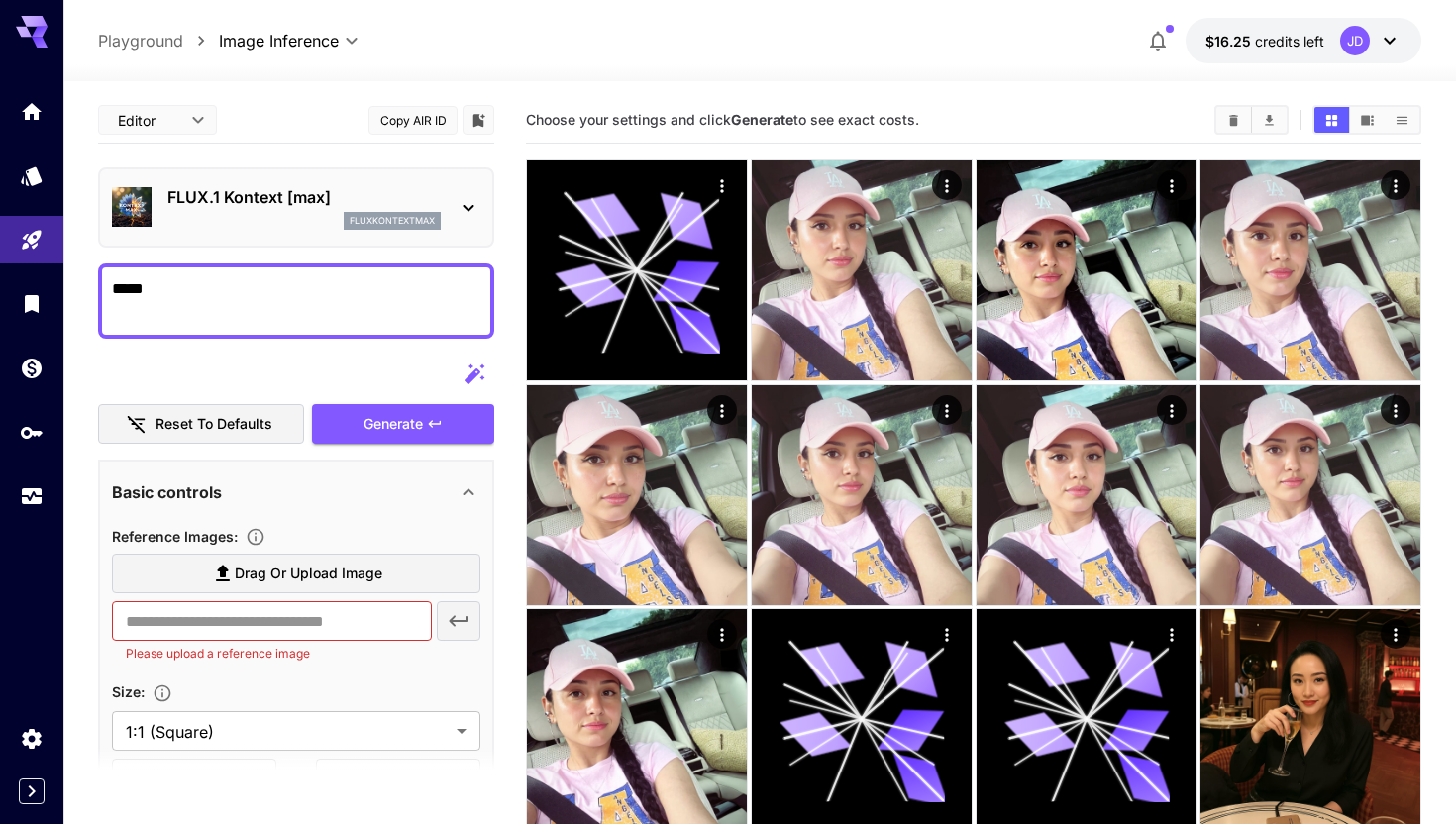 type on "******" 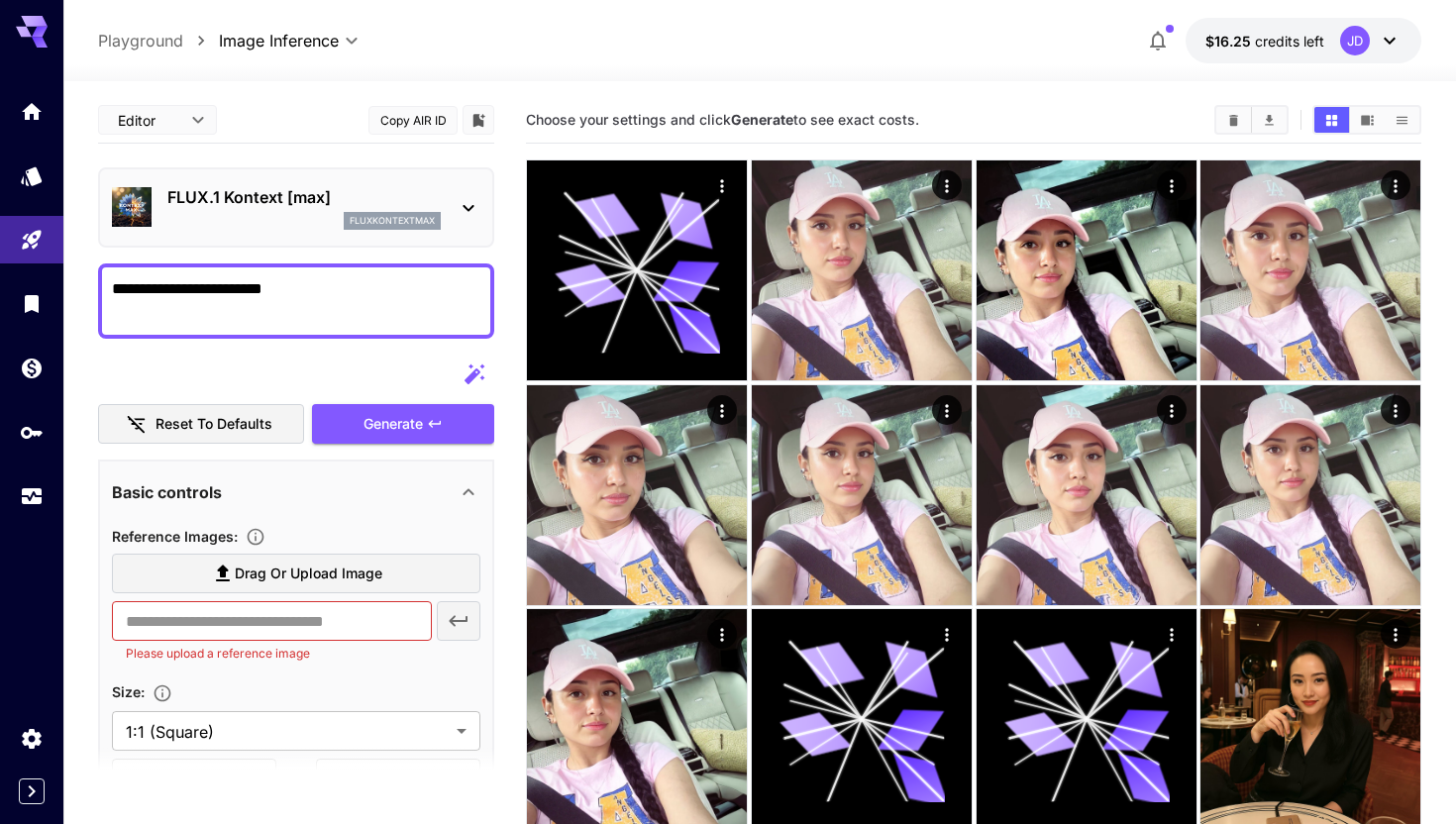 type on "**********" 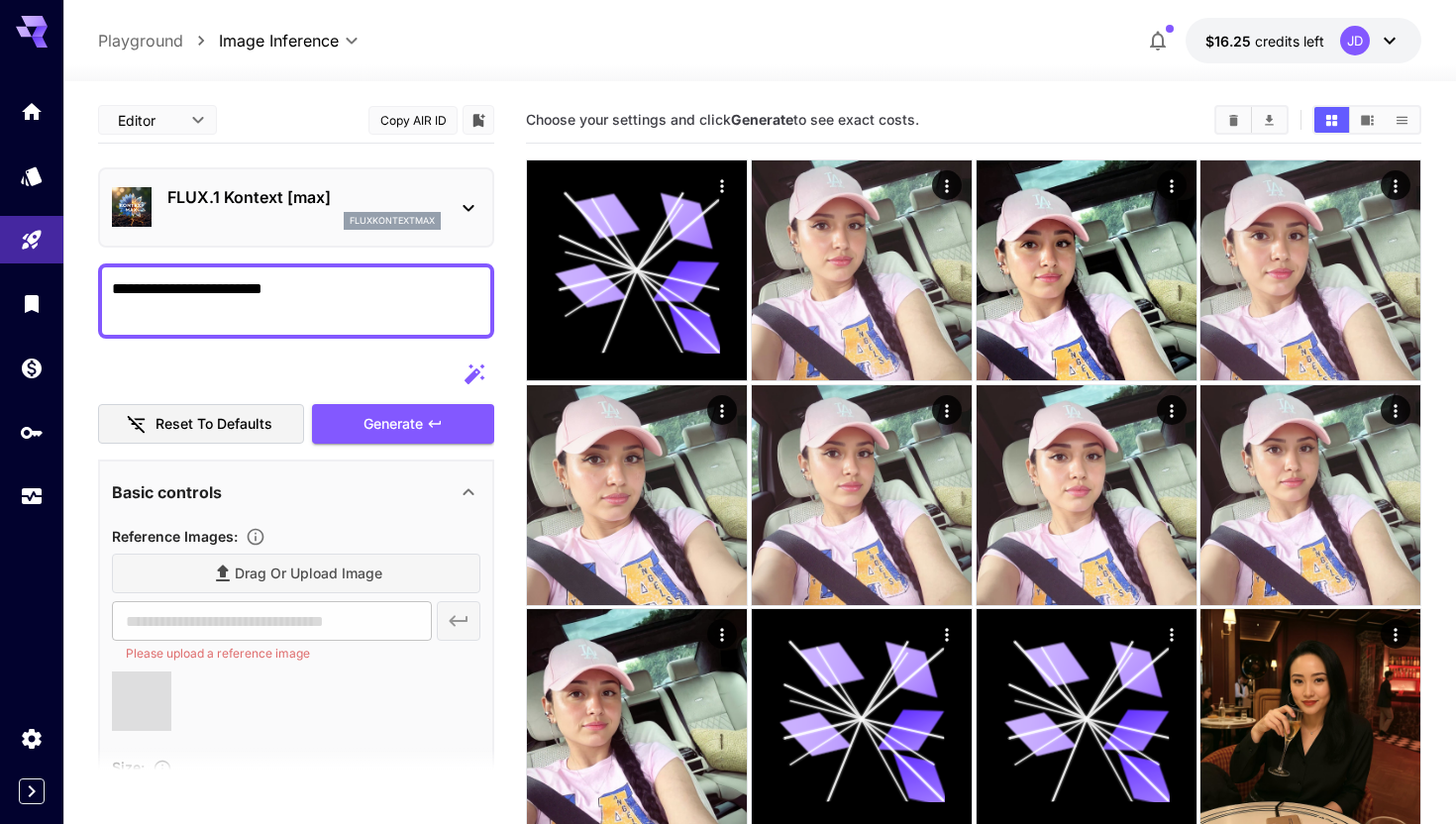 type on "**********" 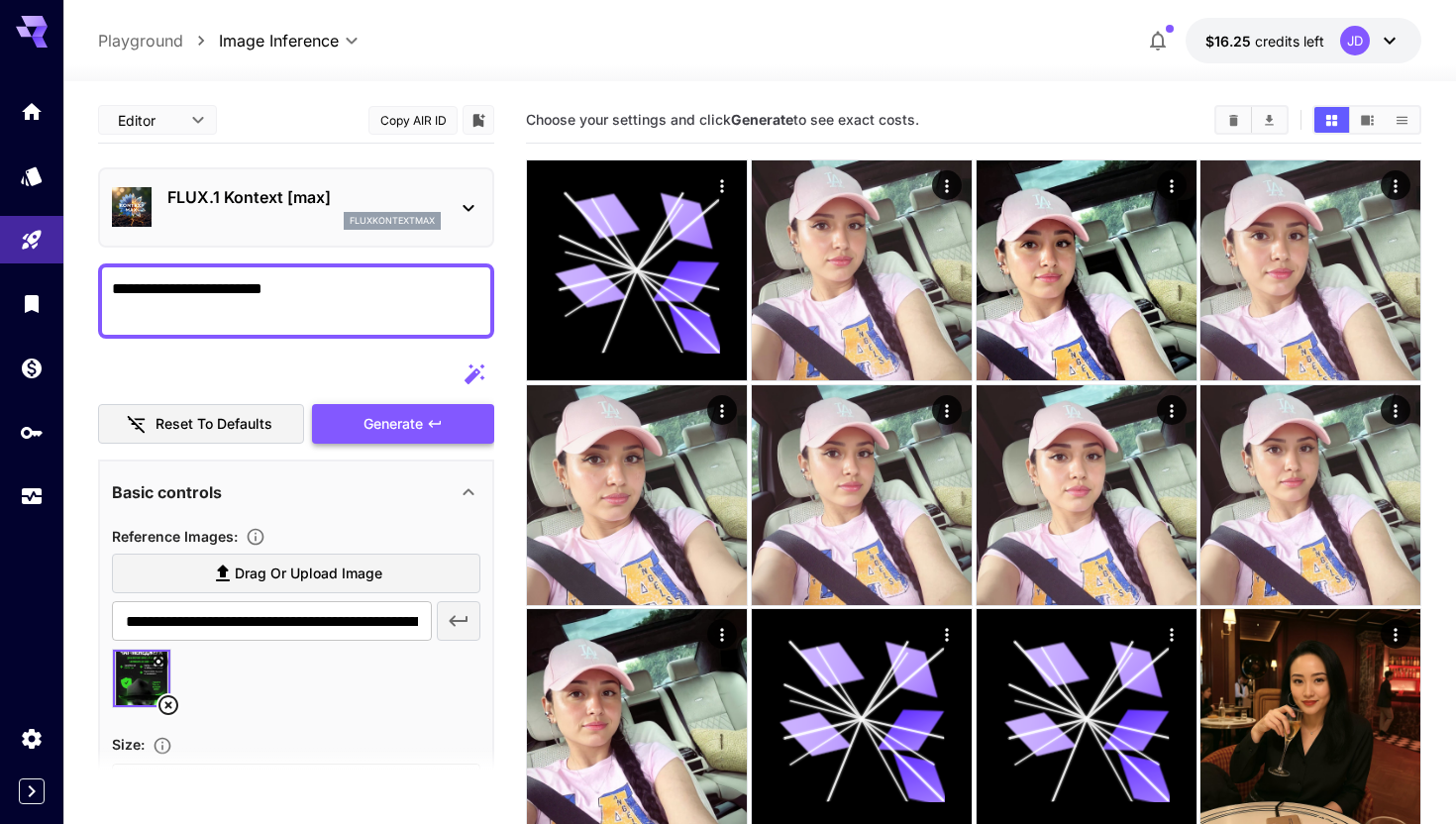 click on "Generate" at bounding box center [403, 424] 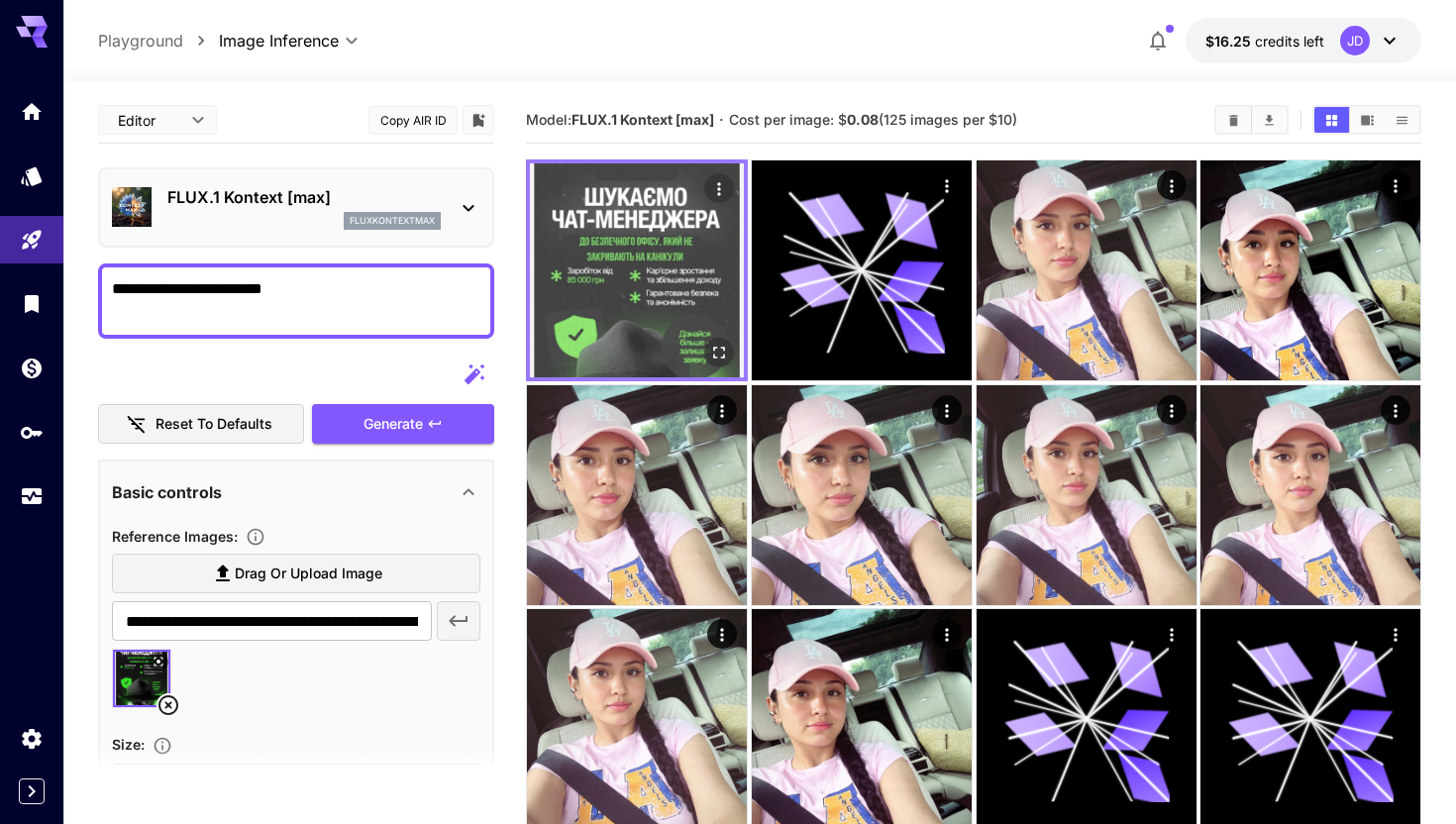 click 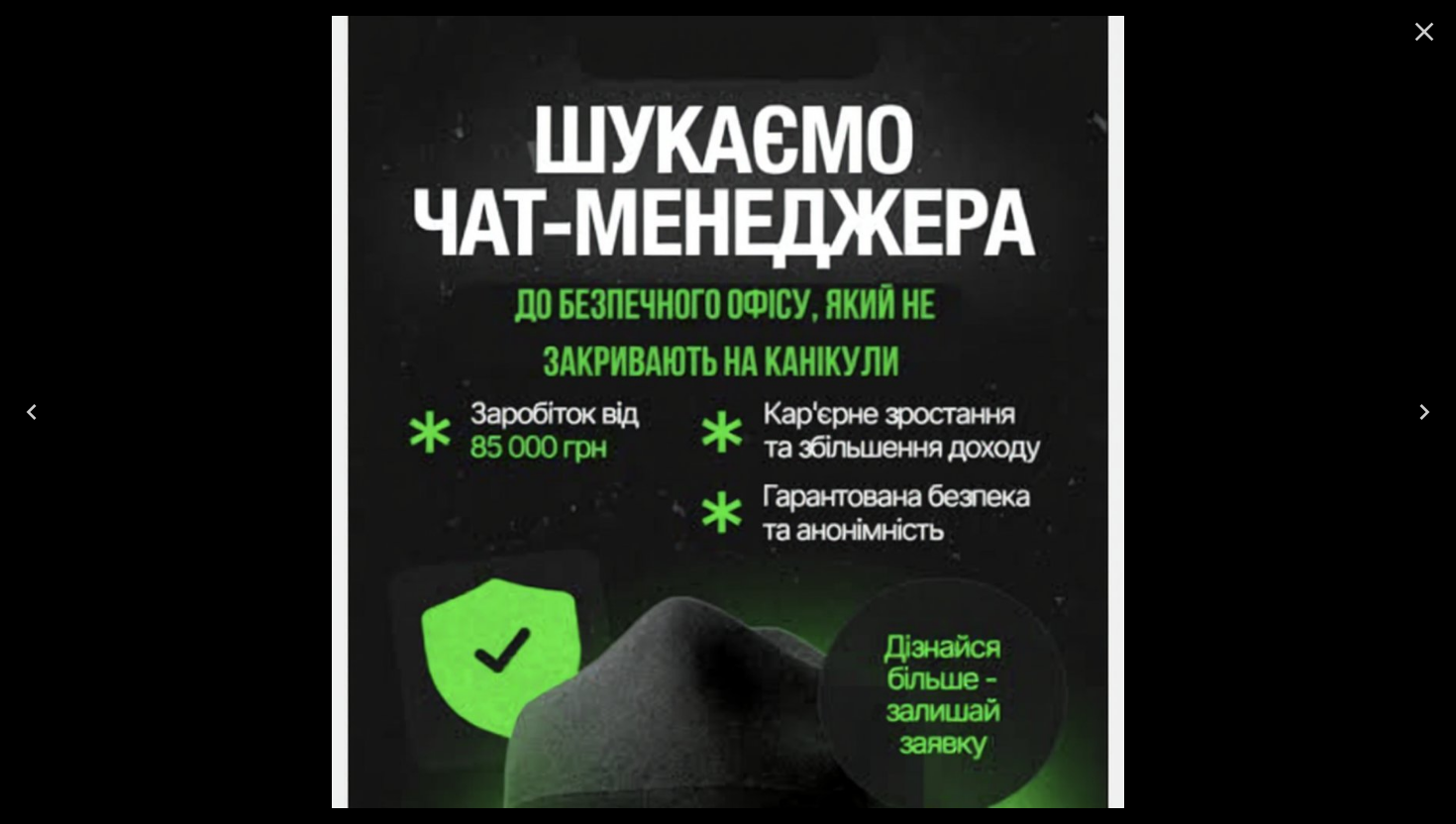click 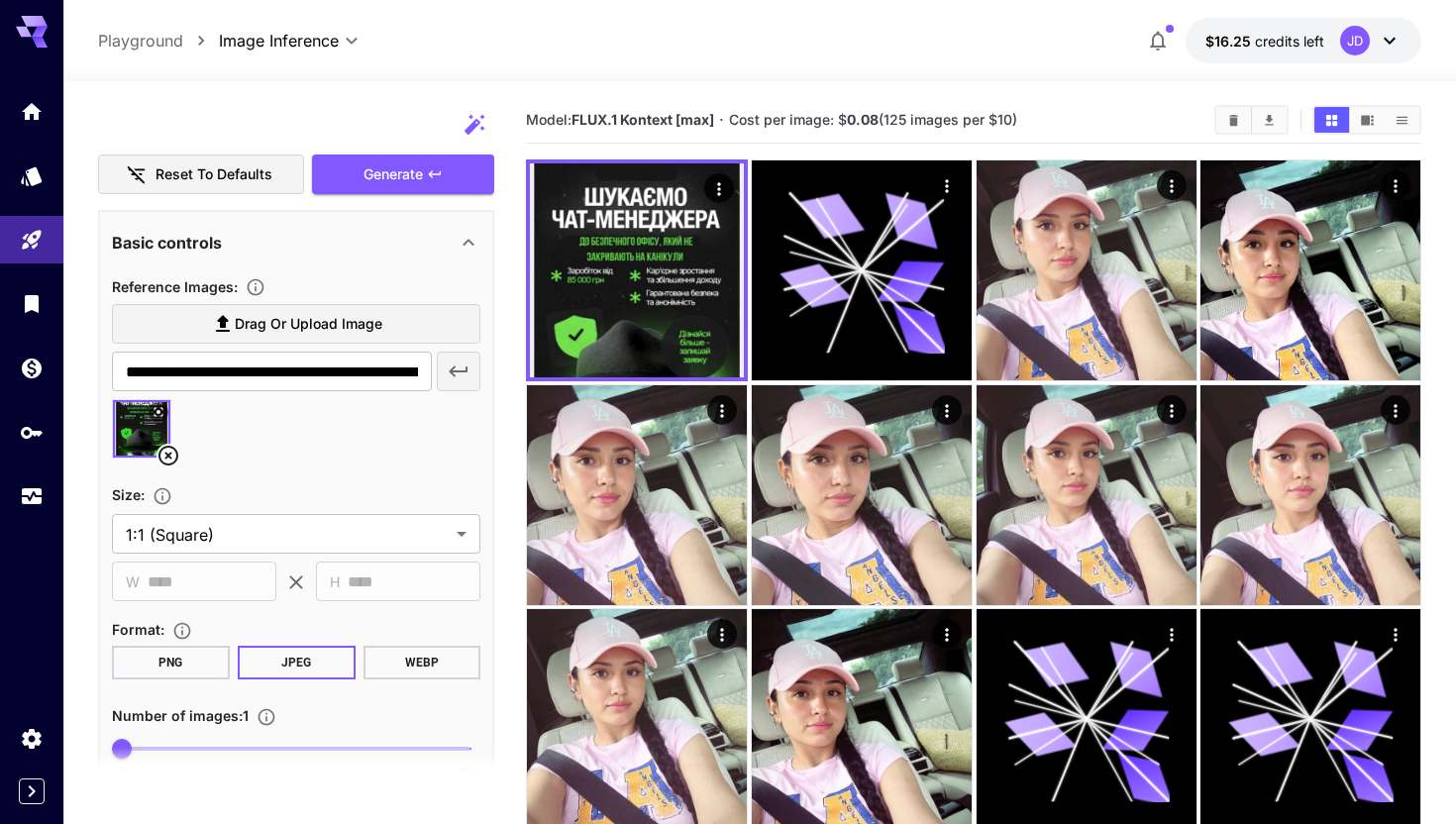 scroll, scrollTop: 399, scrollLeft: 0, axis: vertical 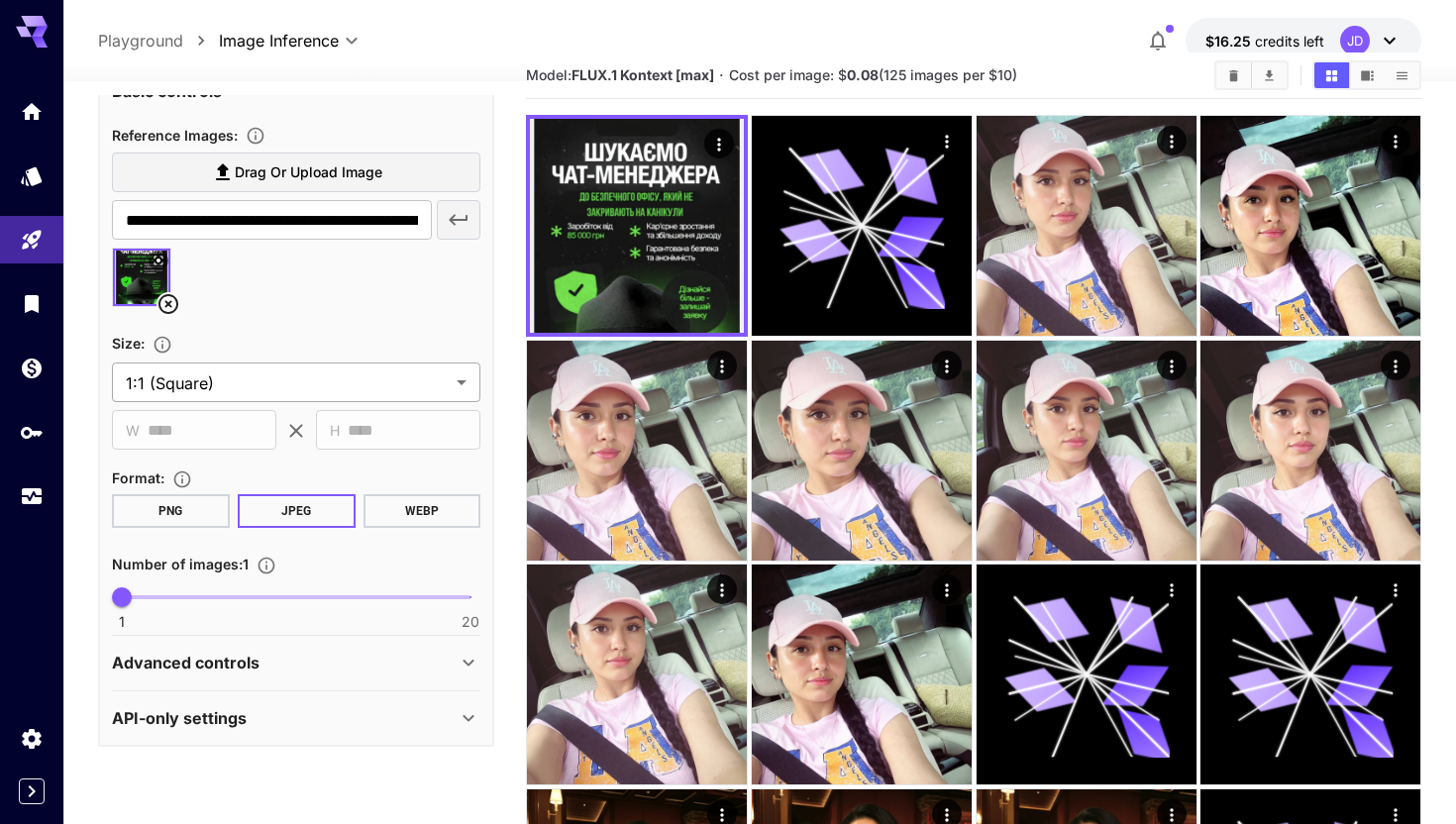 click on "**********" at bounding box center (728, 2645) 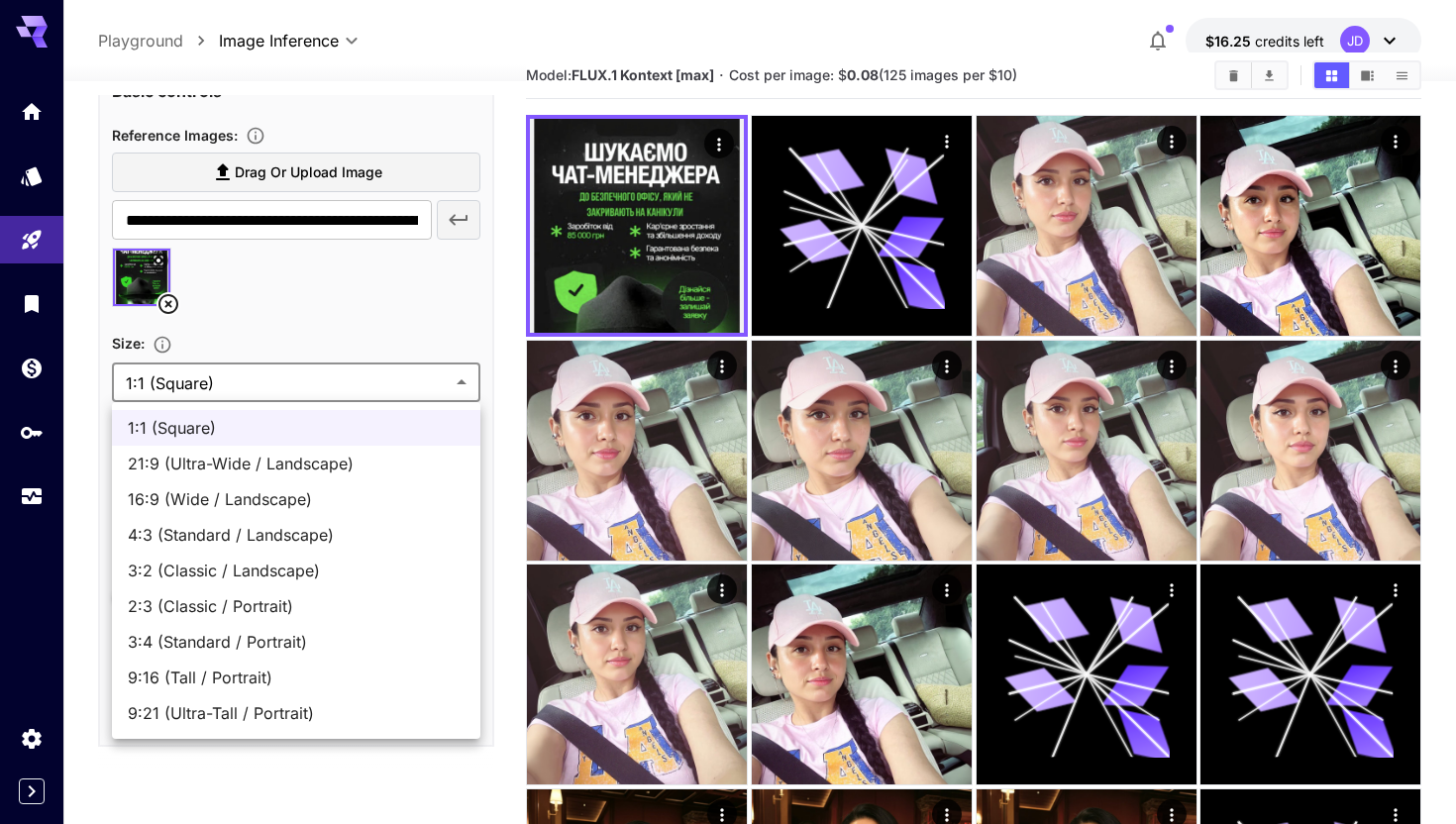 click on "9:16 (Tall / Portrait)" at bounding box center (296, 677) 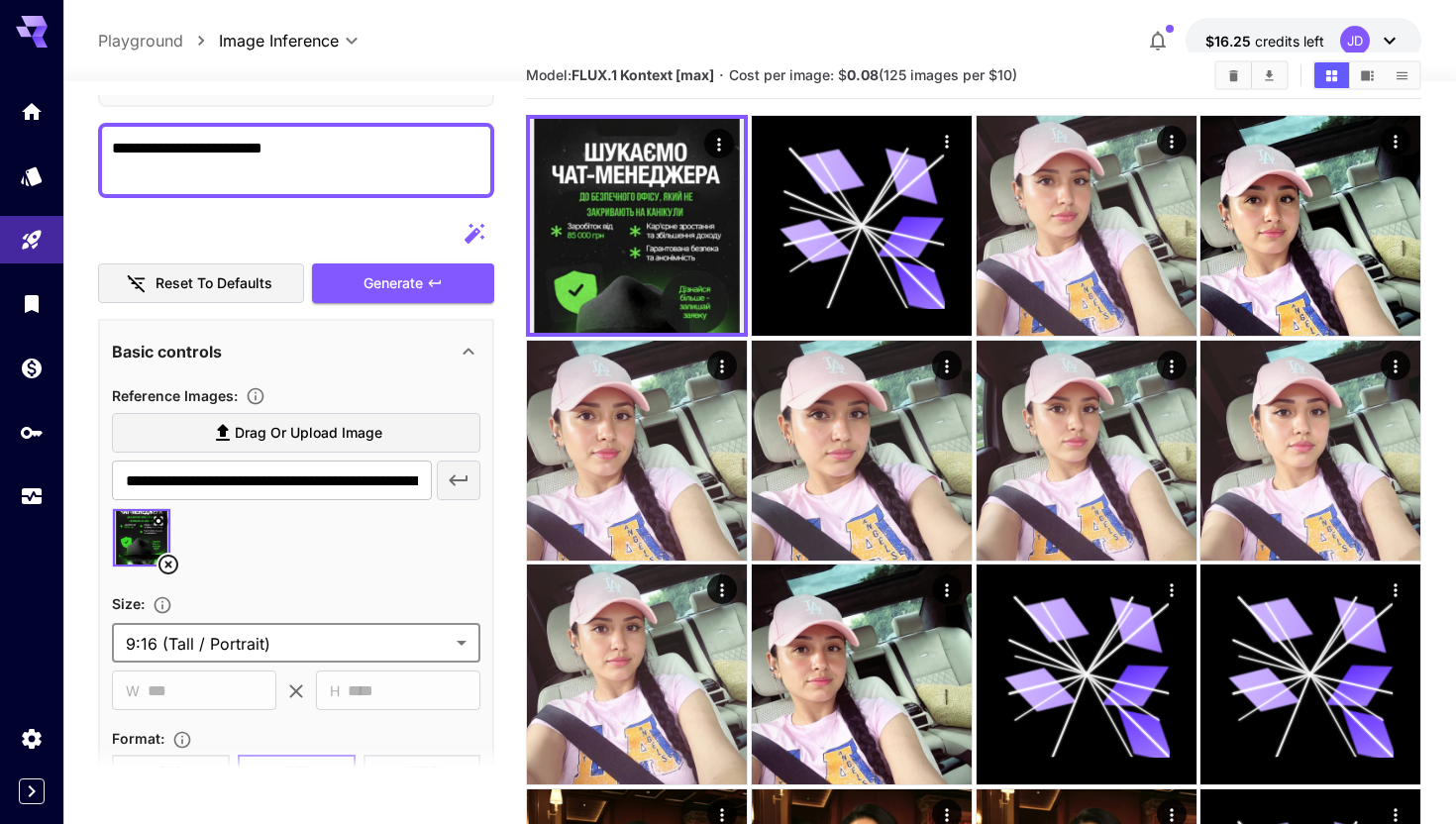 scroll, scrollTop: 134, scrollLeft: 0, axis: vertical 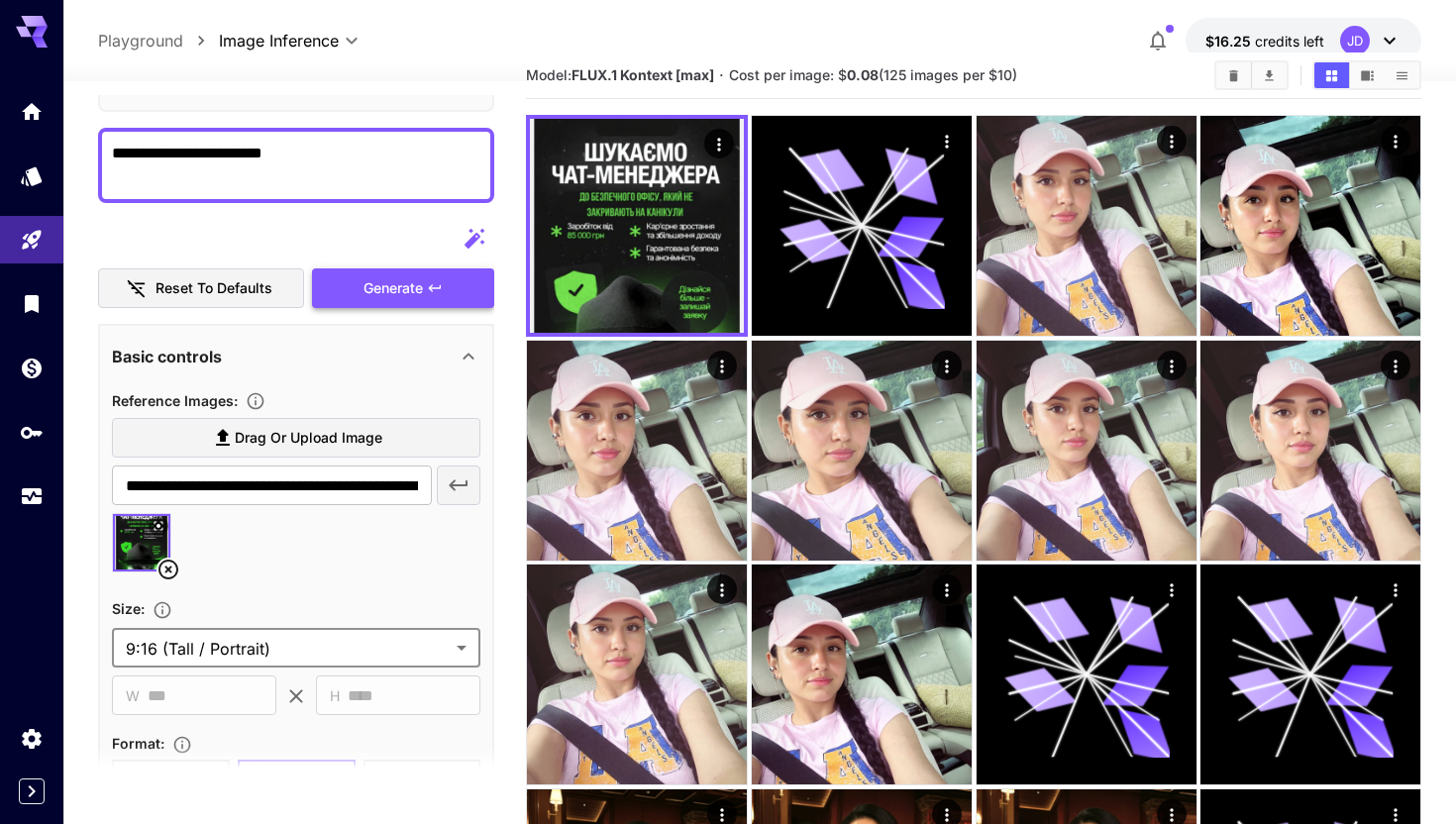 click on "Generate" at bounding box center [403, 288] 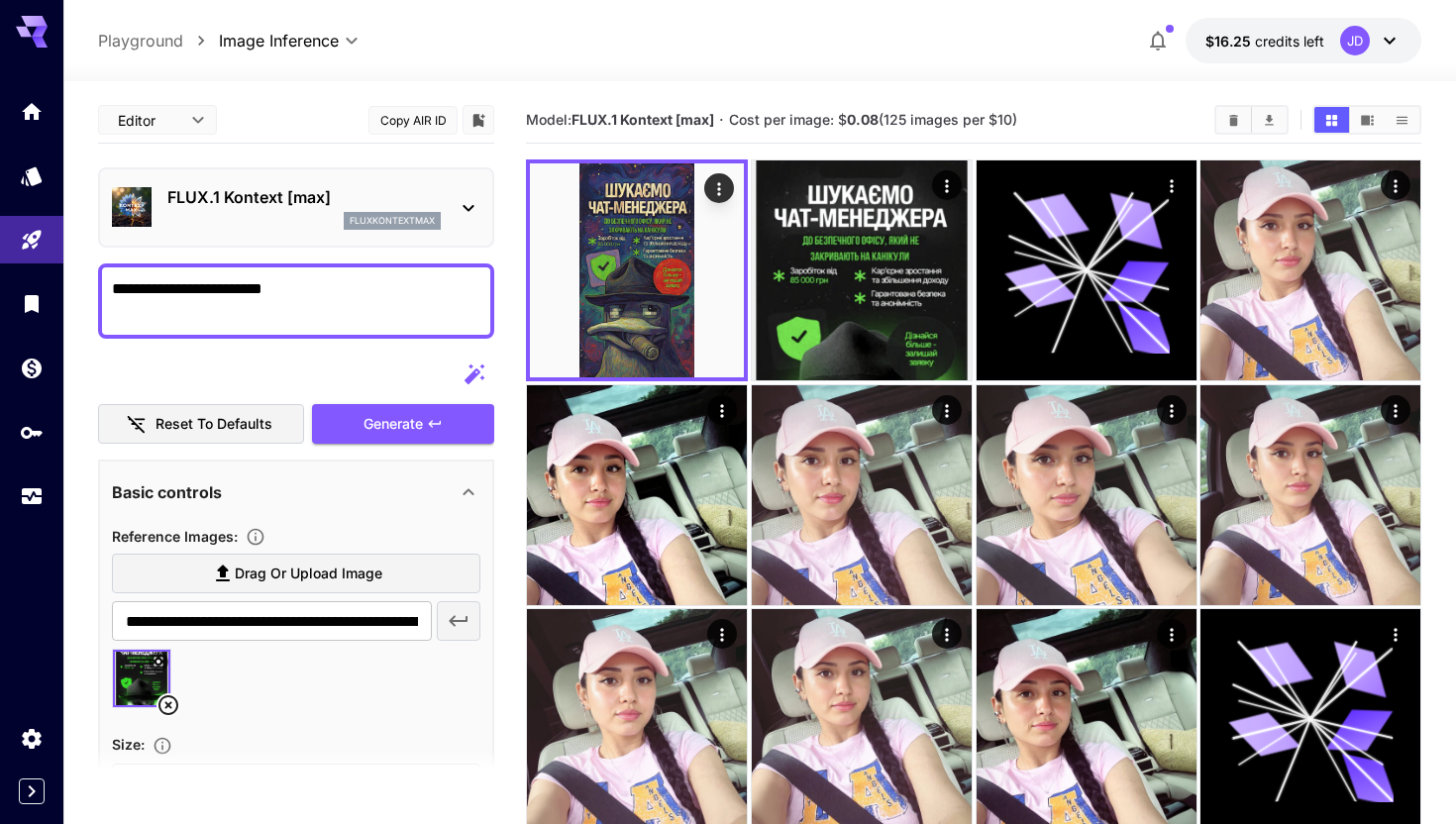 scroll, scrollTop: 45, scrollLeft: 0, axis: vertical 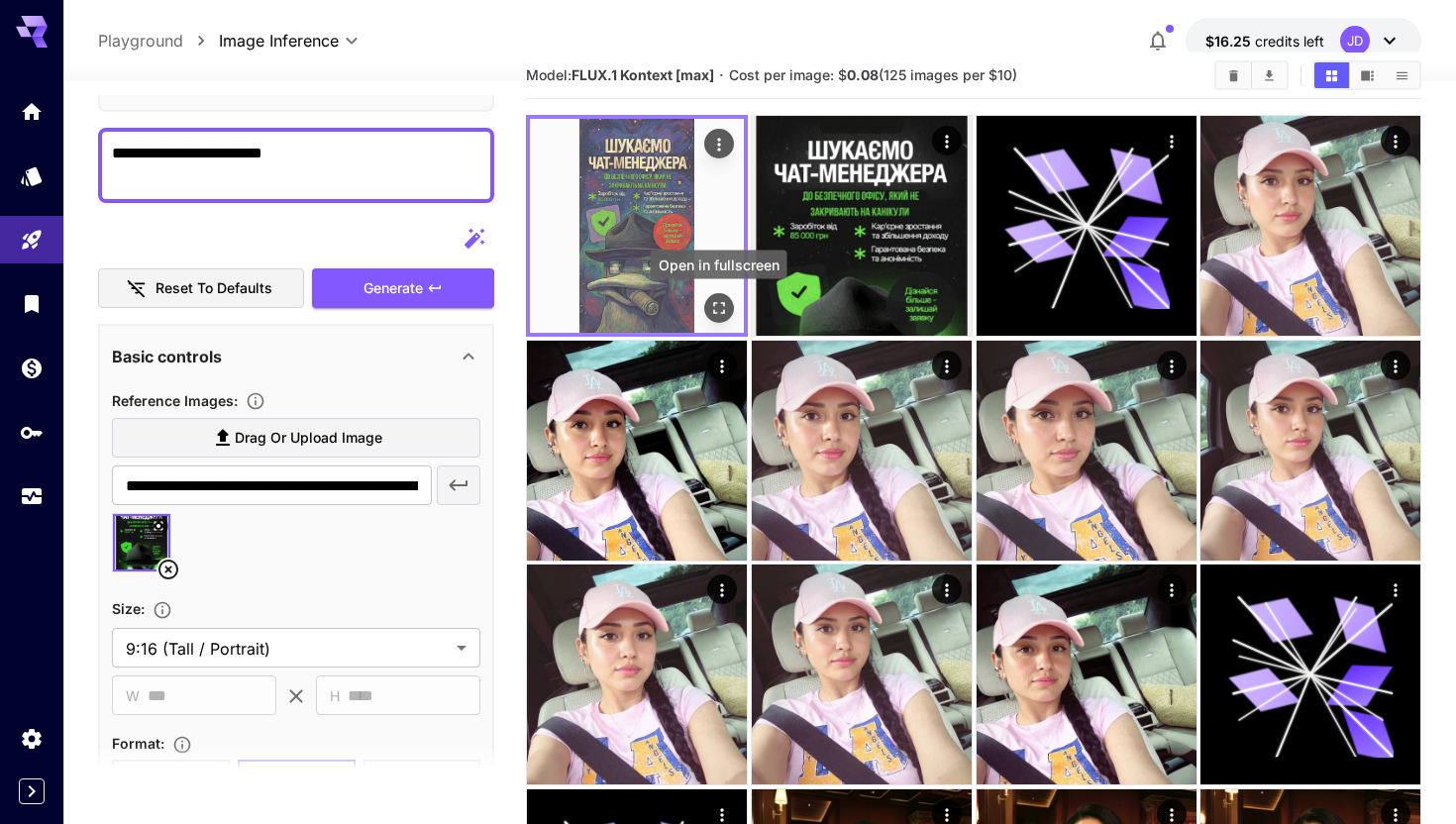 click 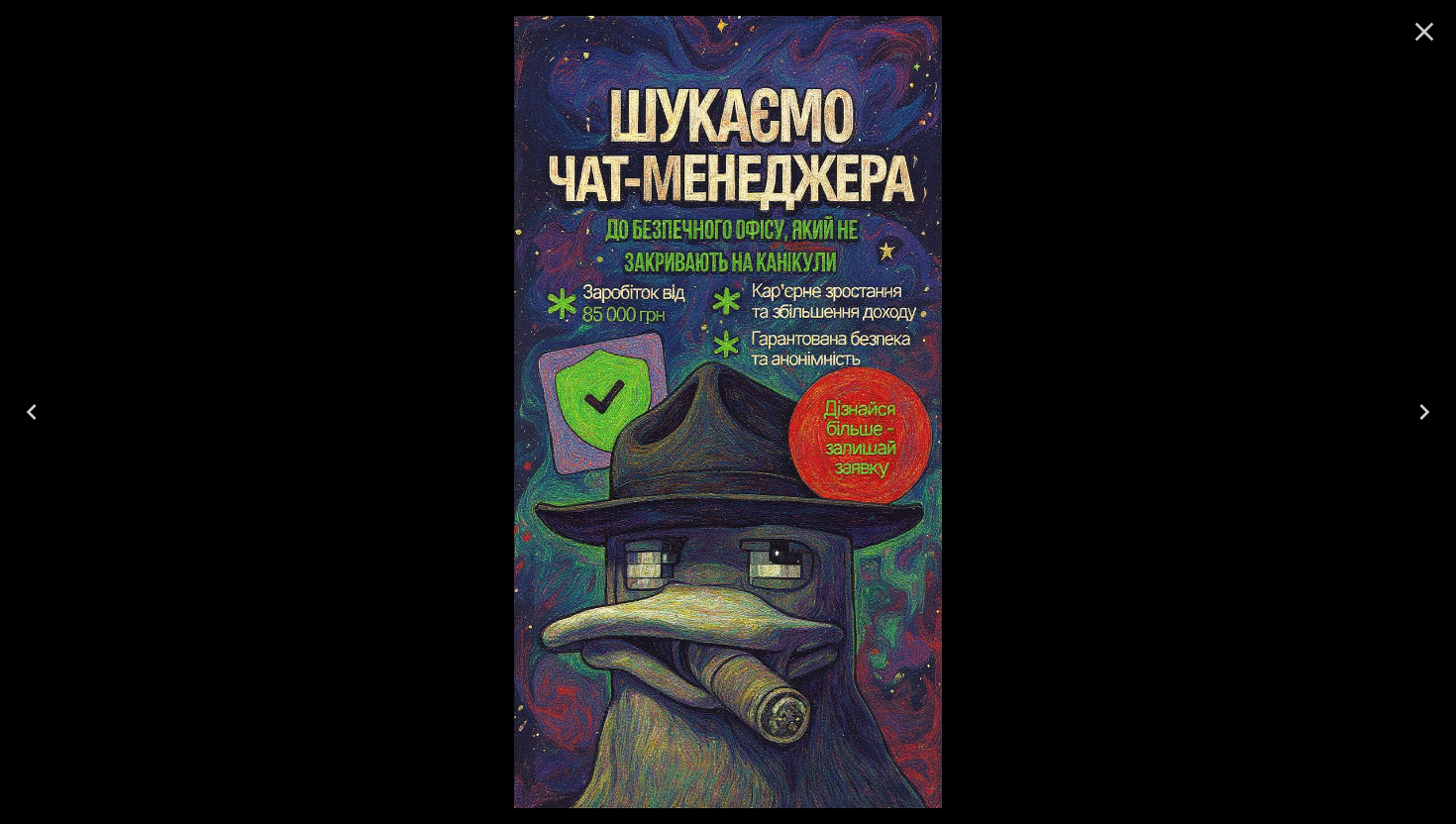 click 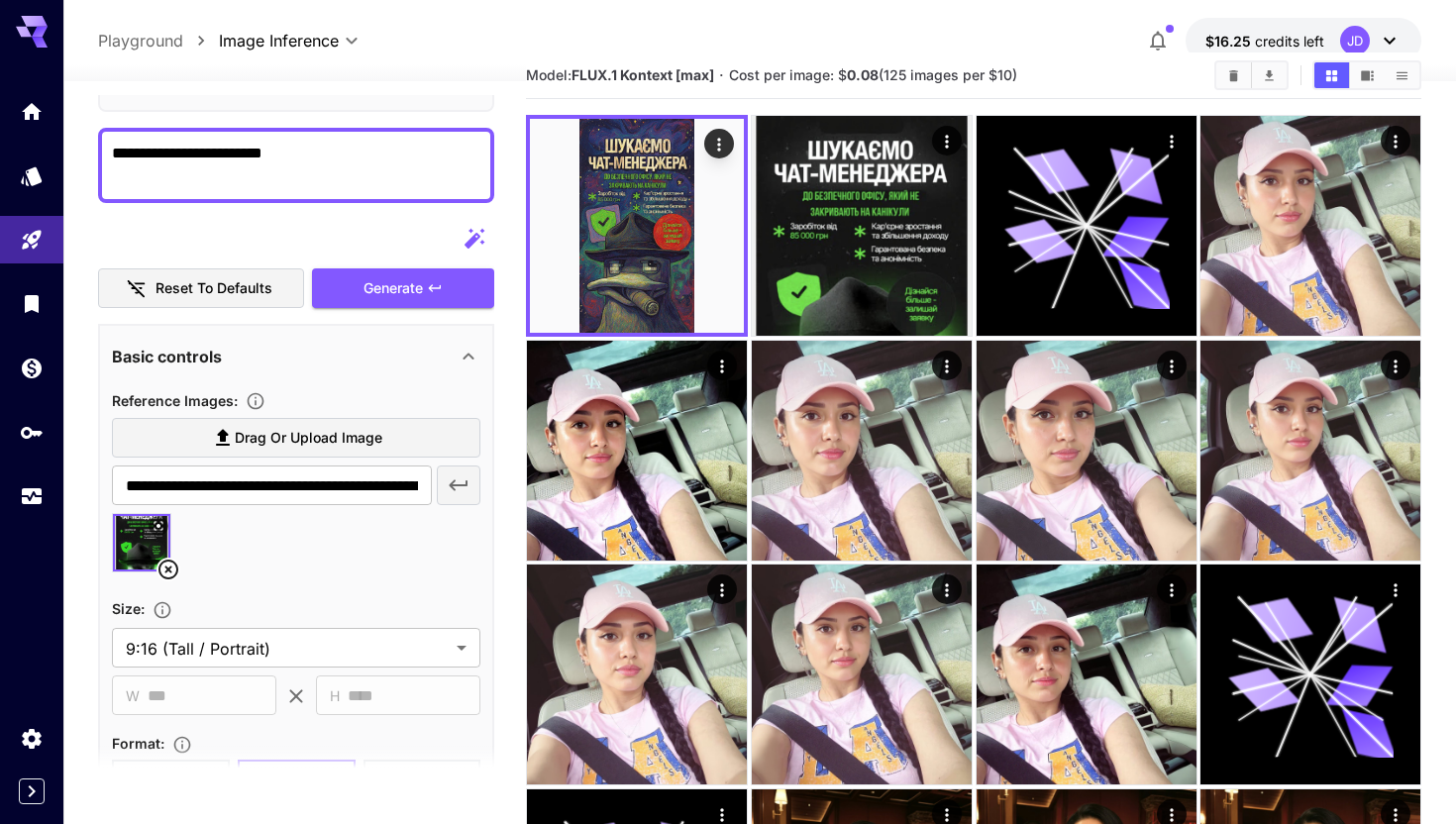 click on "**********" at bounding box center [296, 165] 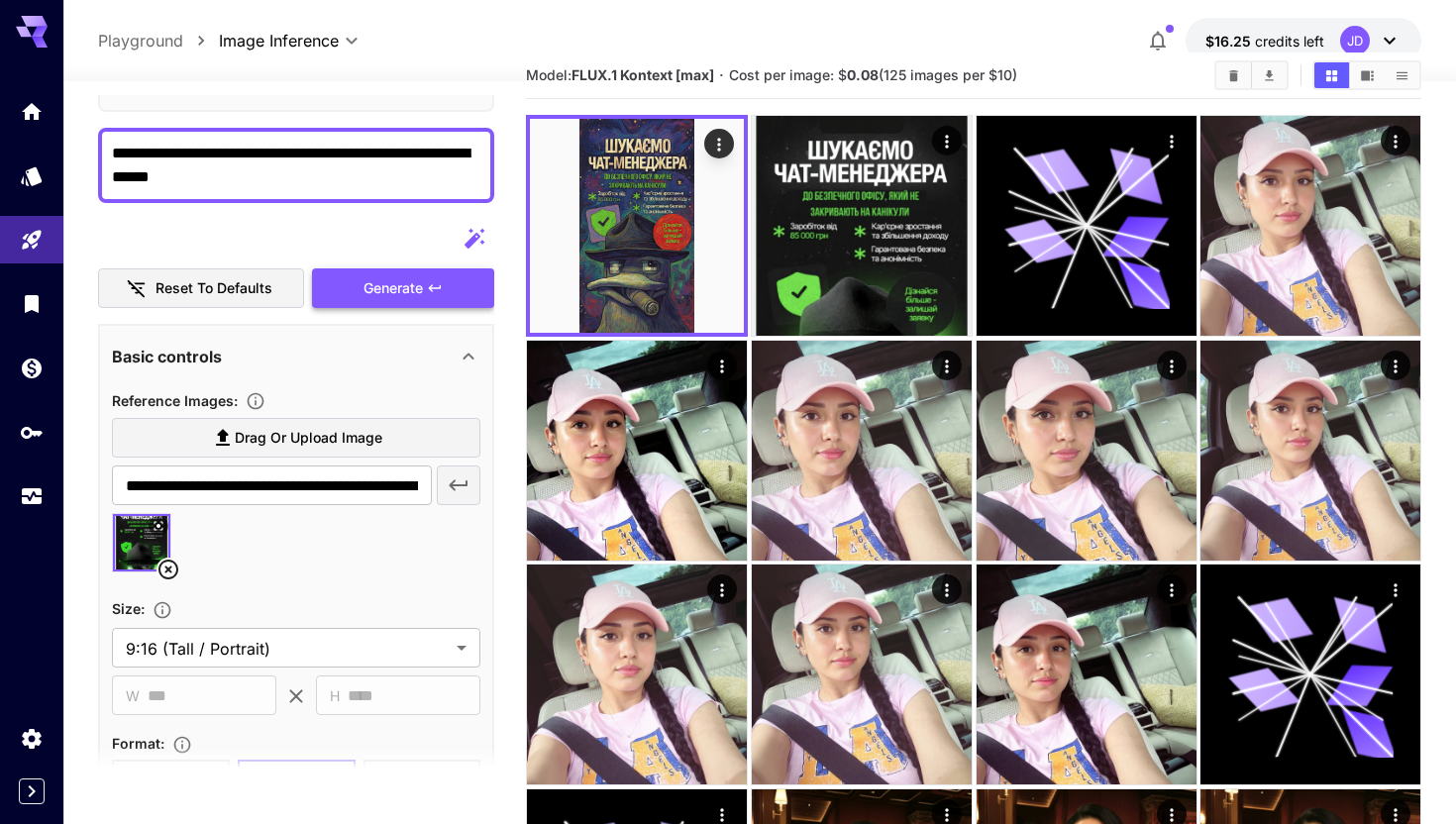 type on "**********" 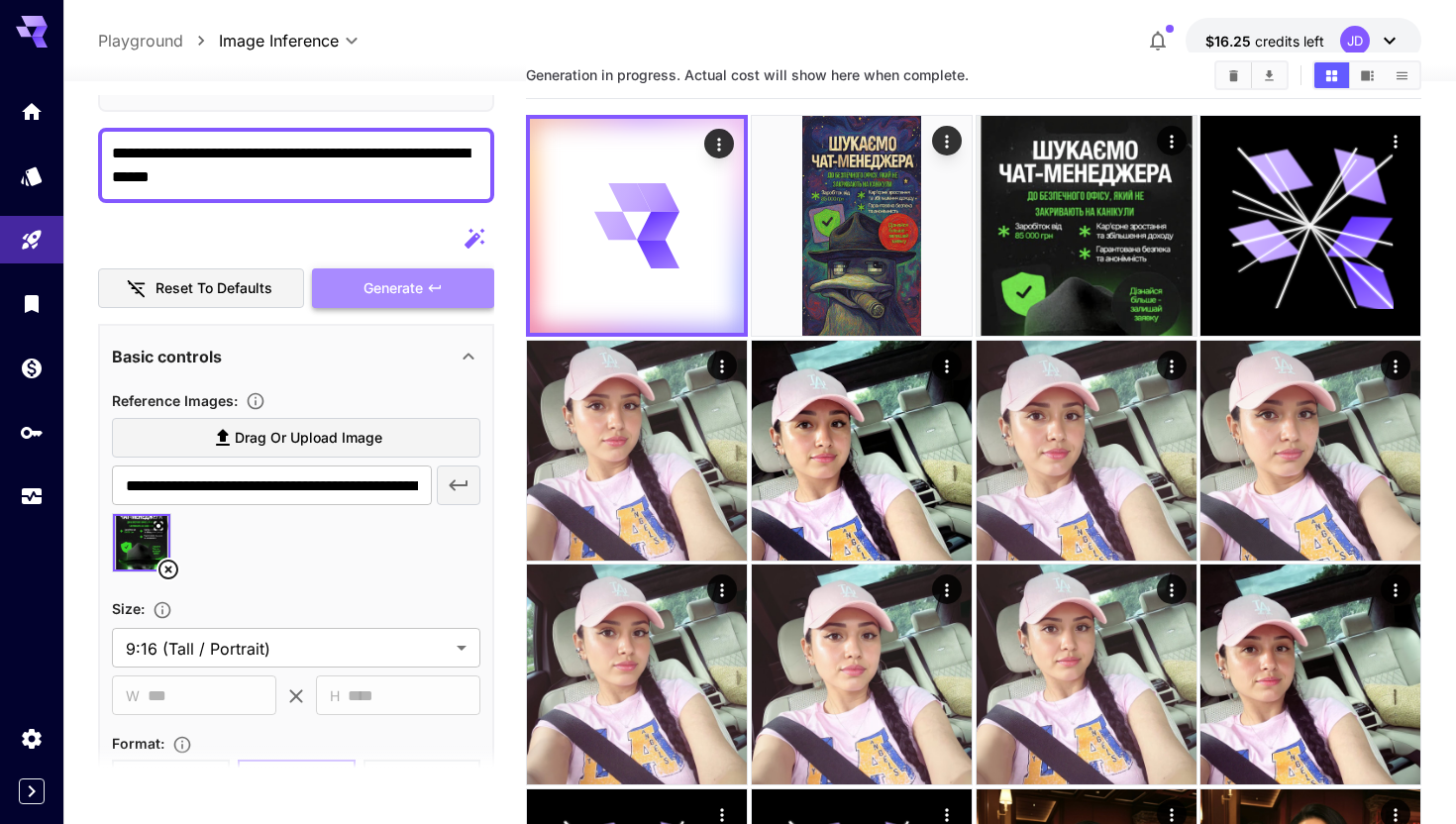 click on "Generate" at bounding box center [403, 288] 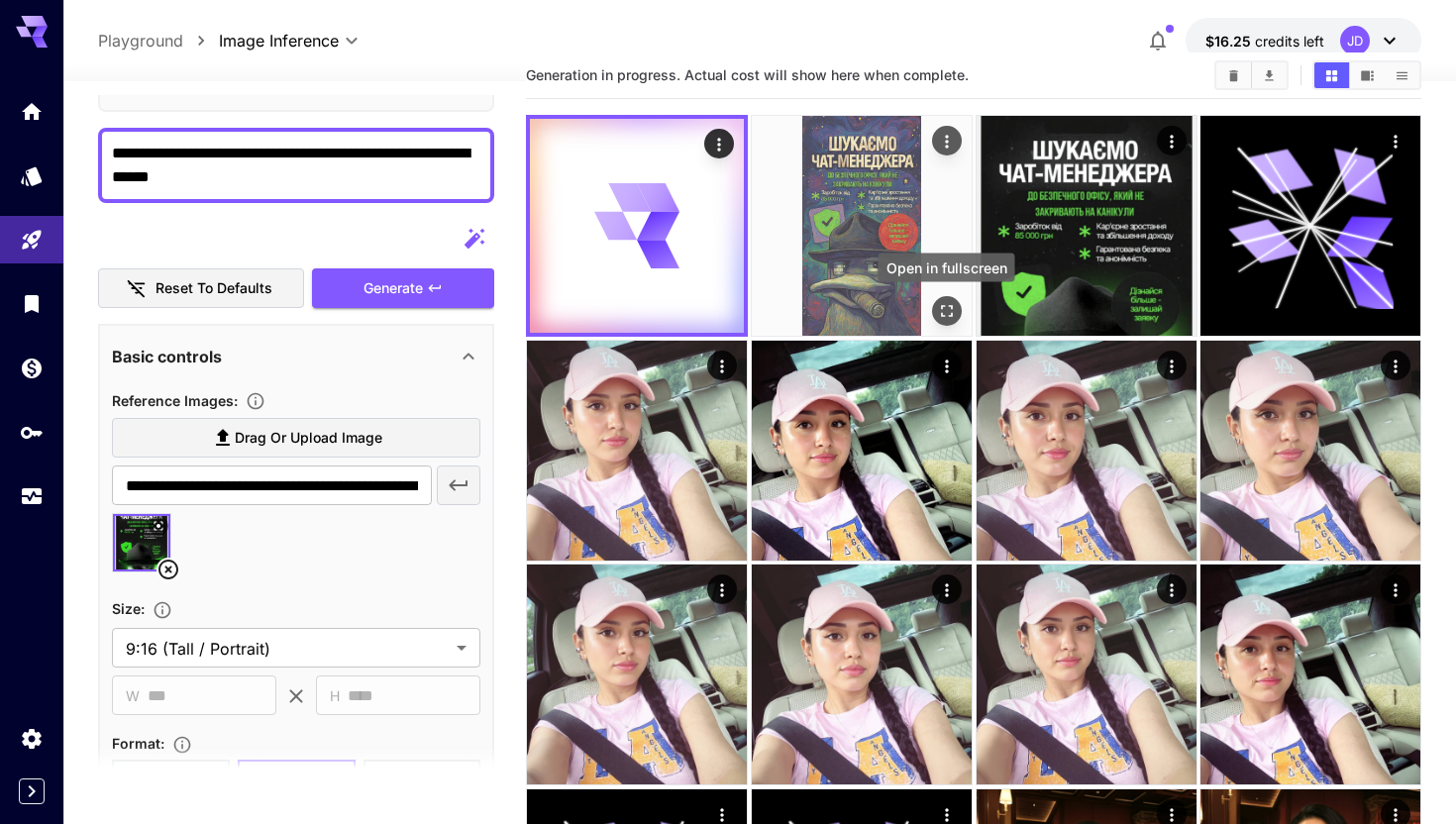click 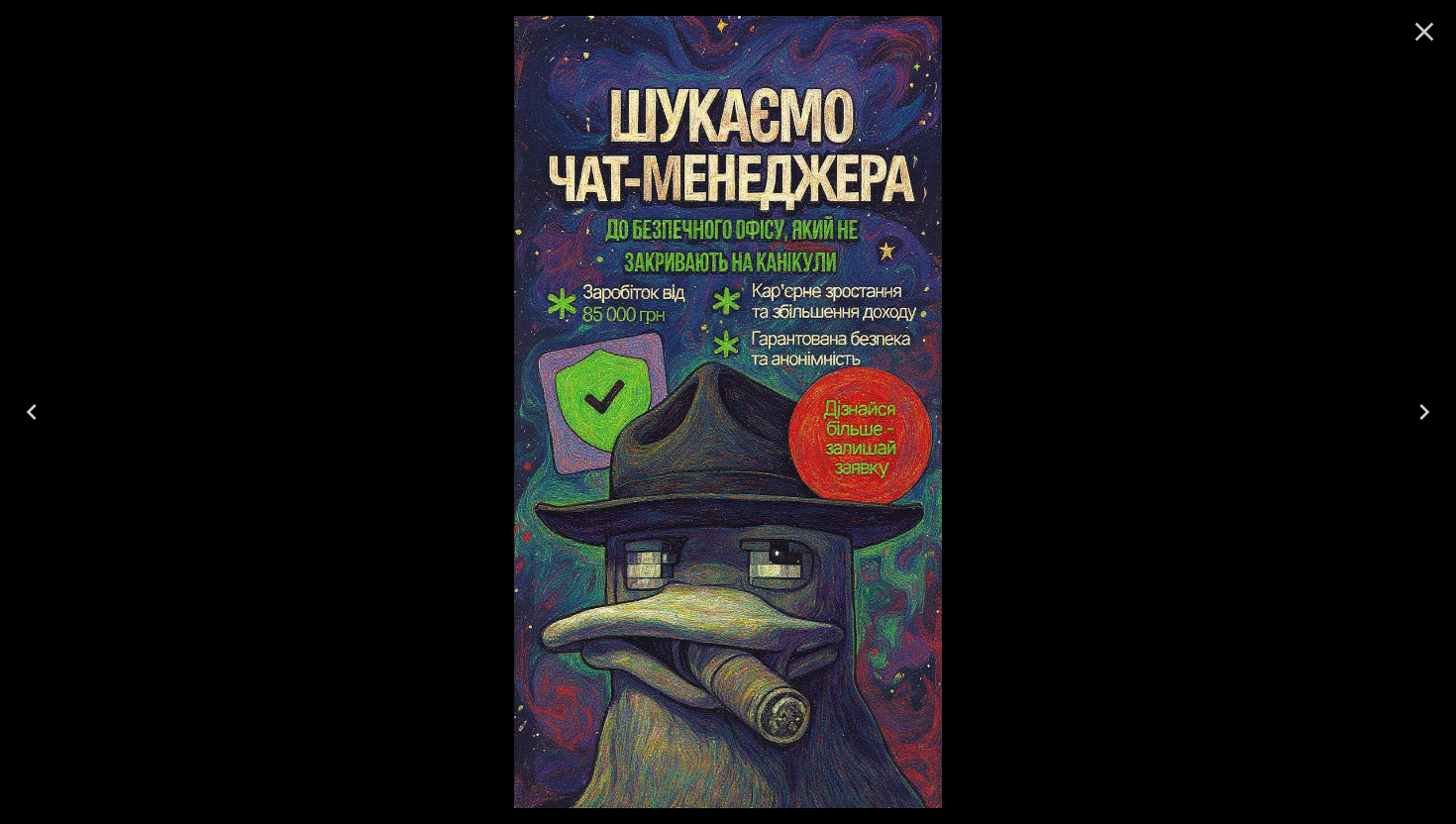 click 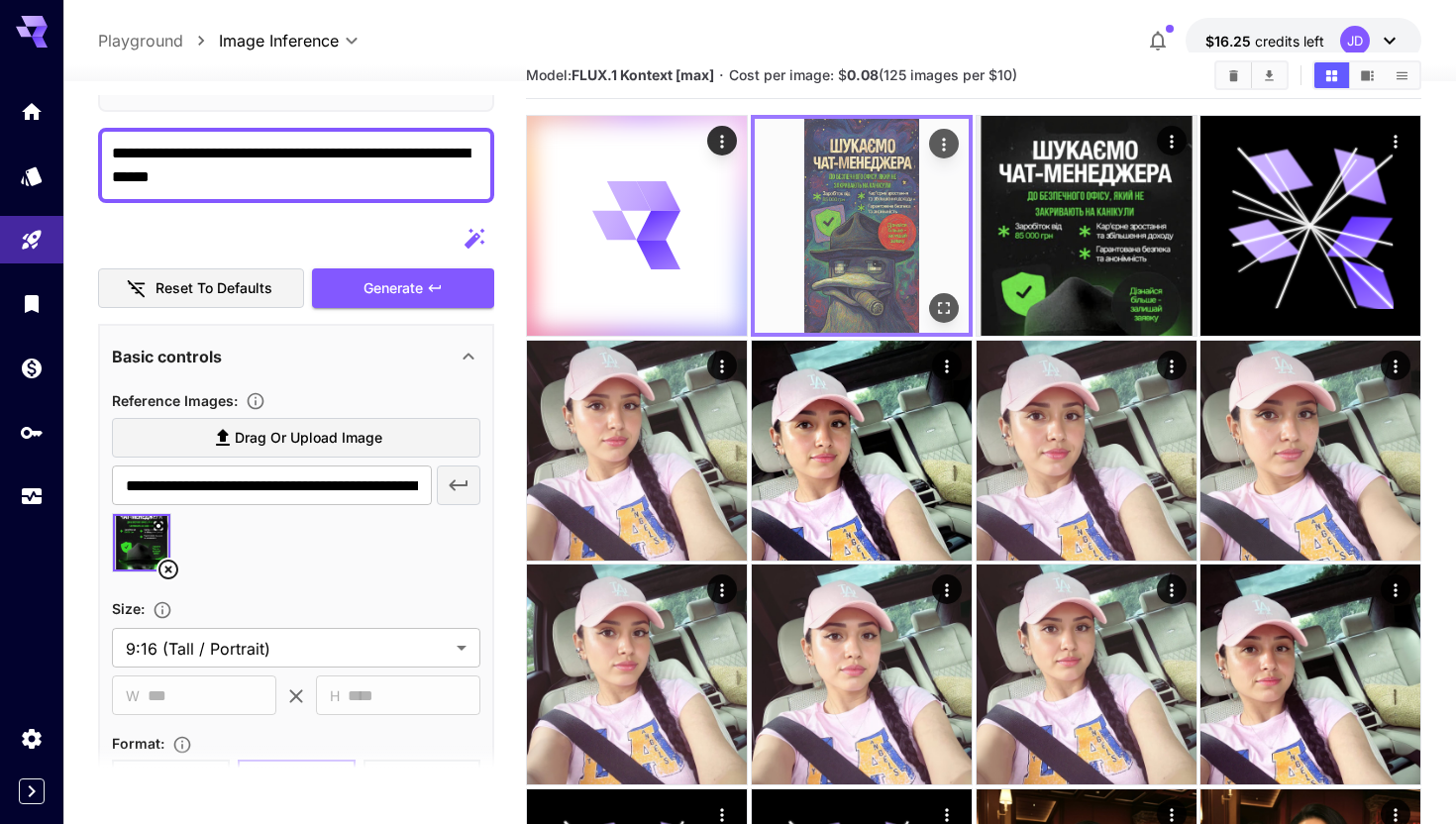 click 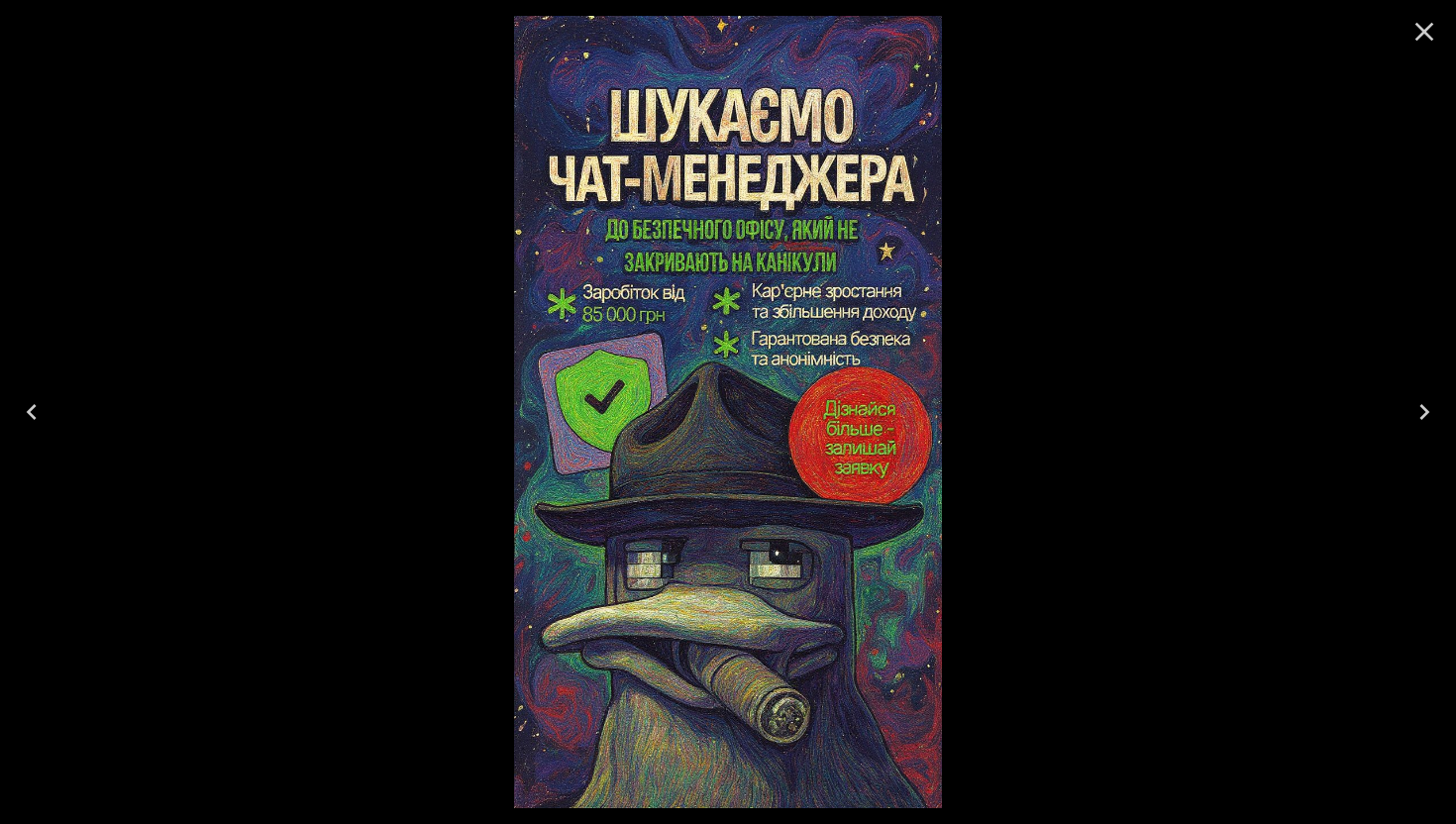 click 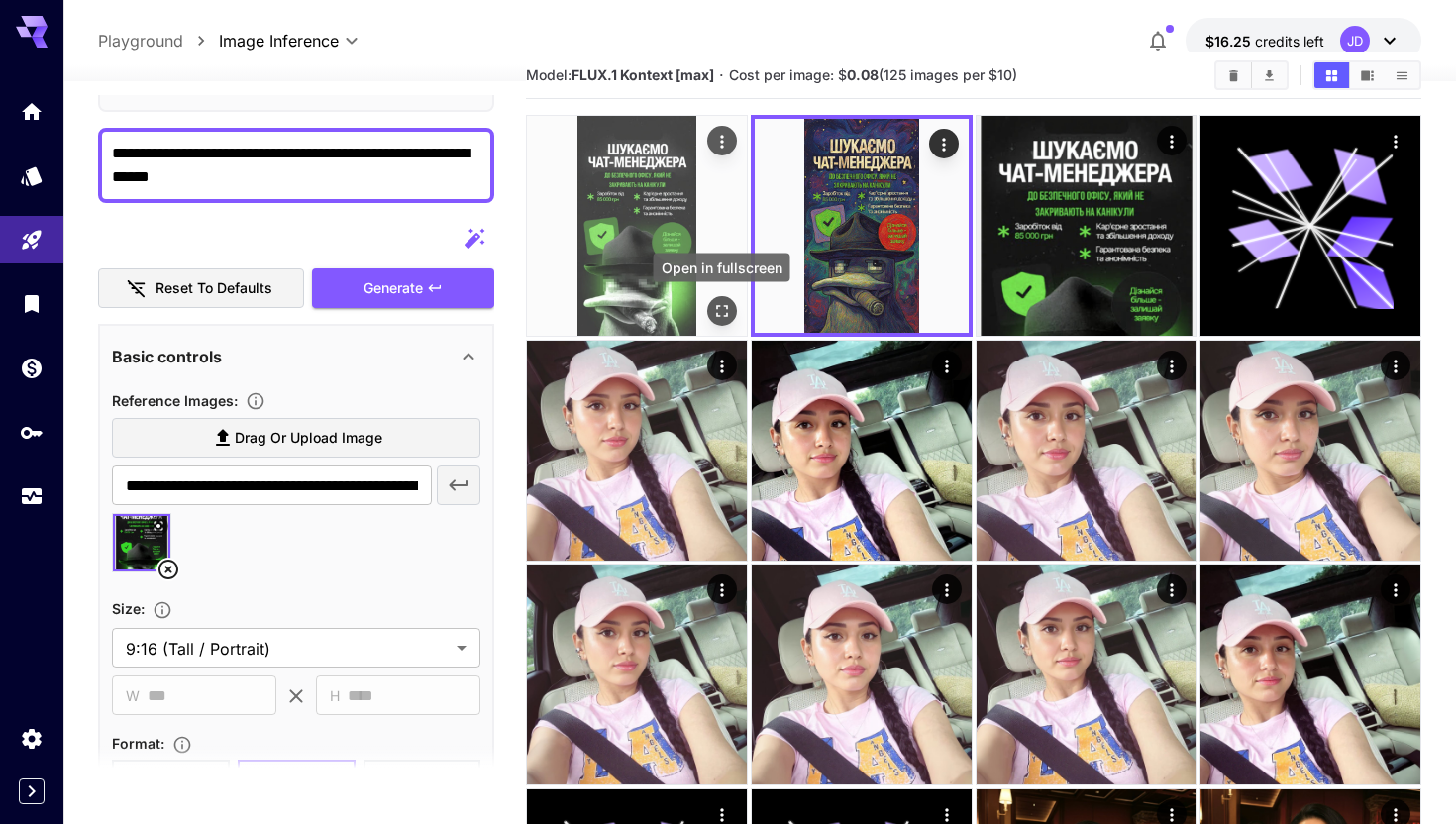 click 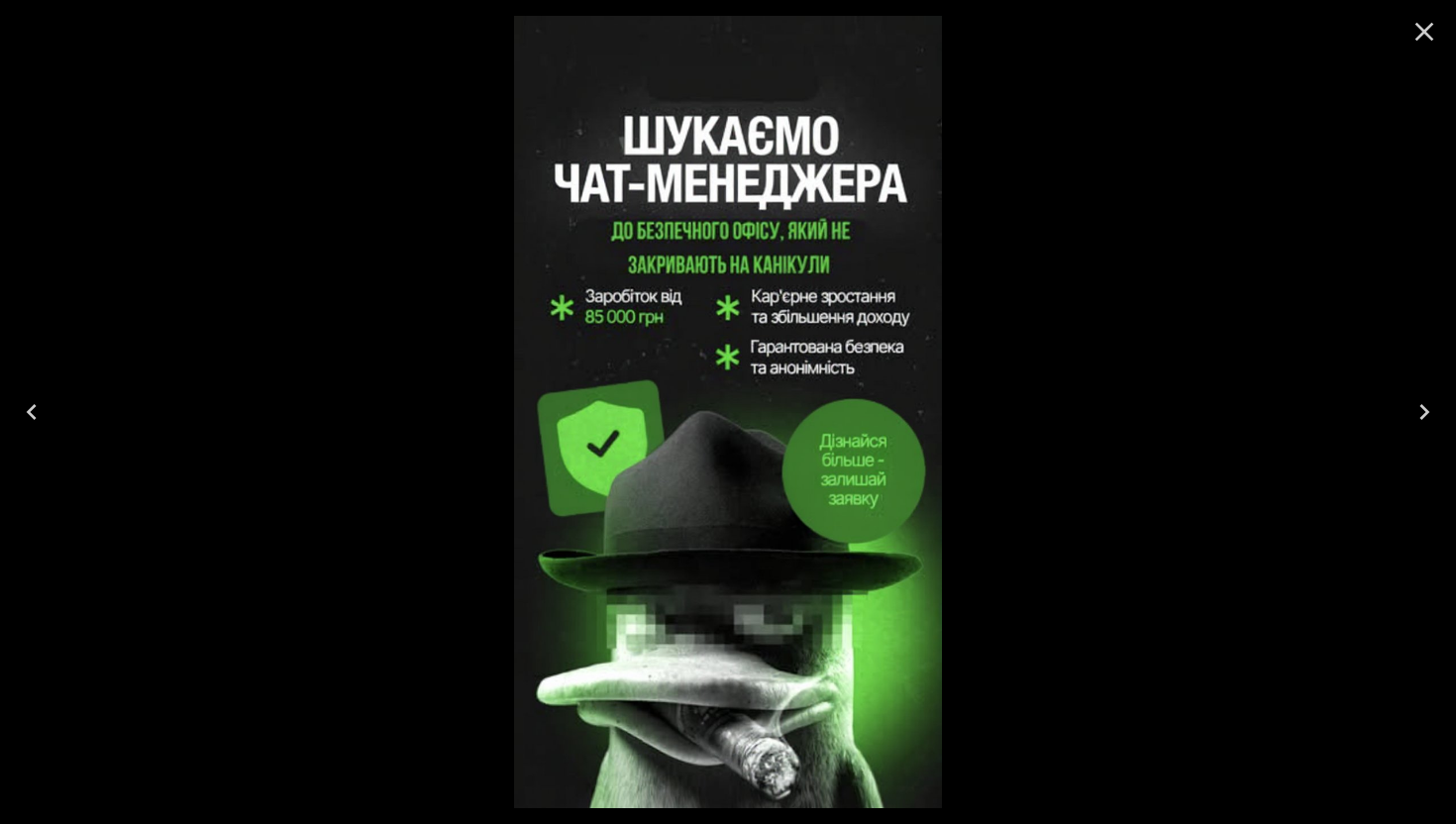 click 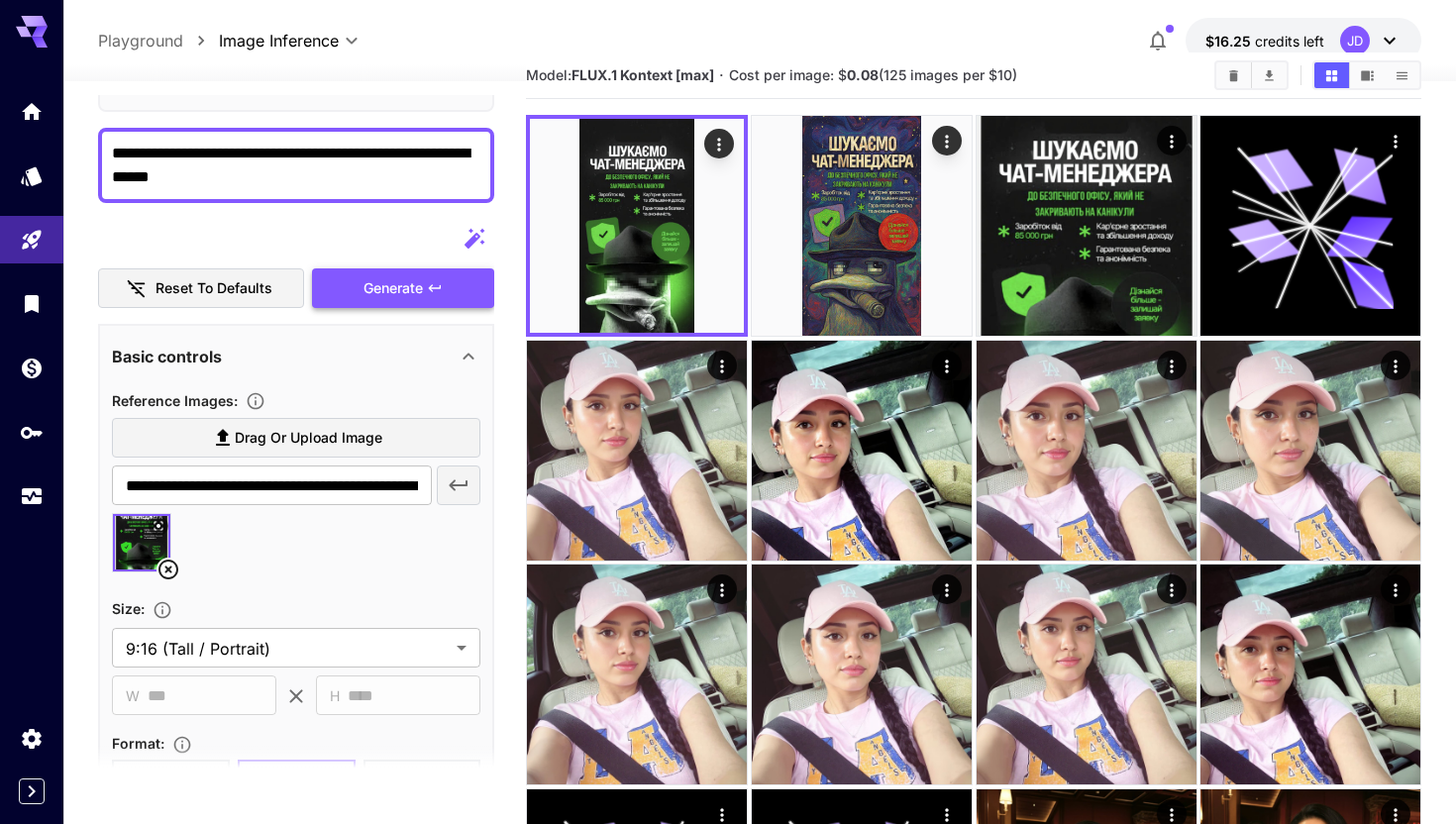 click on "Generate" at bounding box center (403, 288) 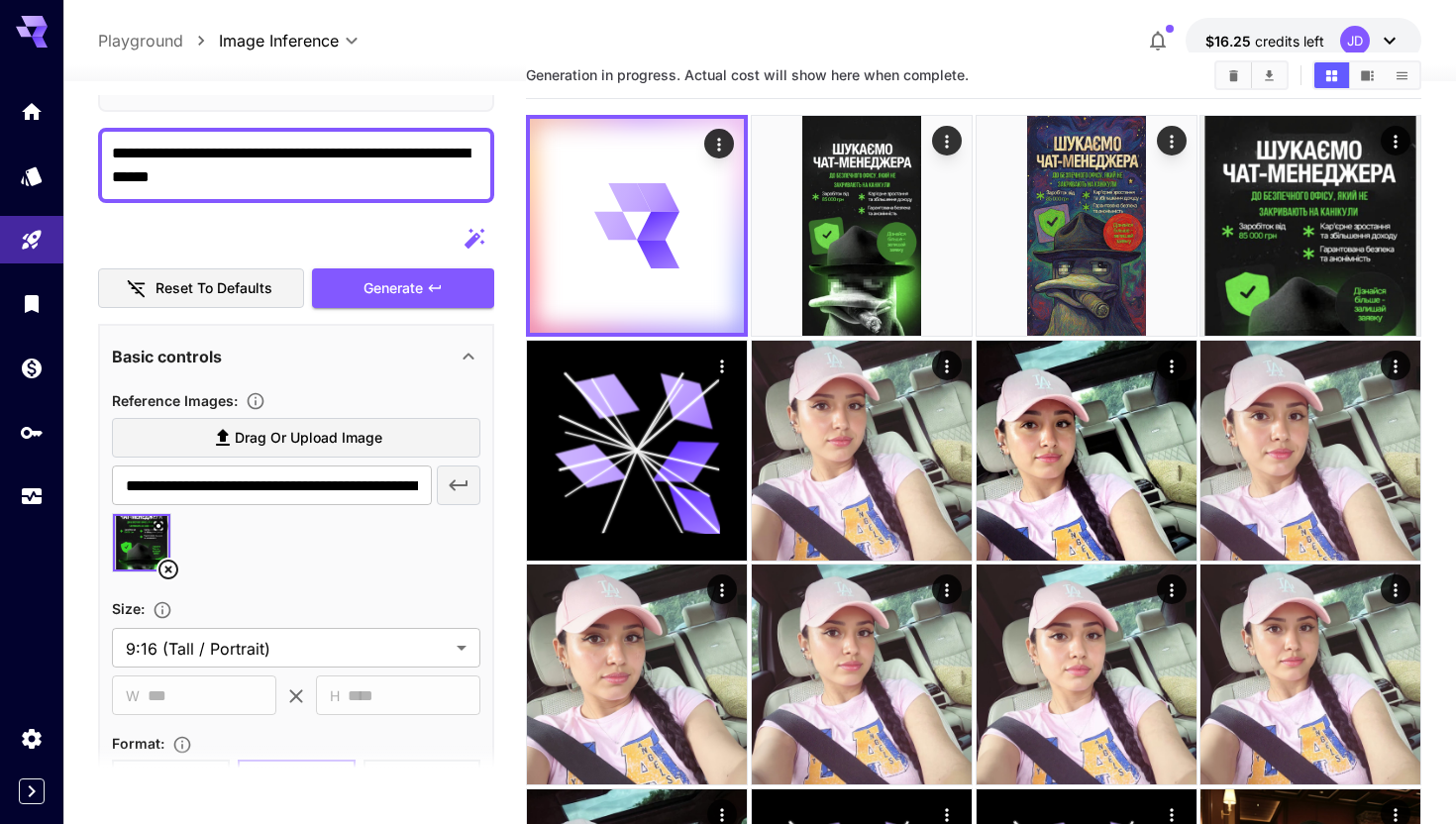 scroll, scrollTop: 399, scrollLeft: 0, axis: vertical 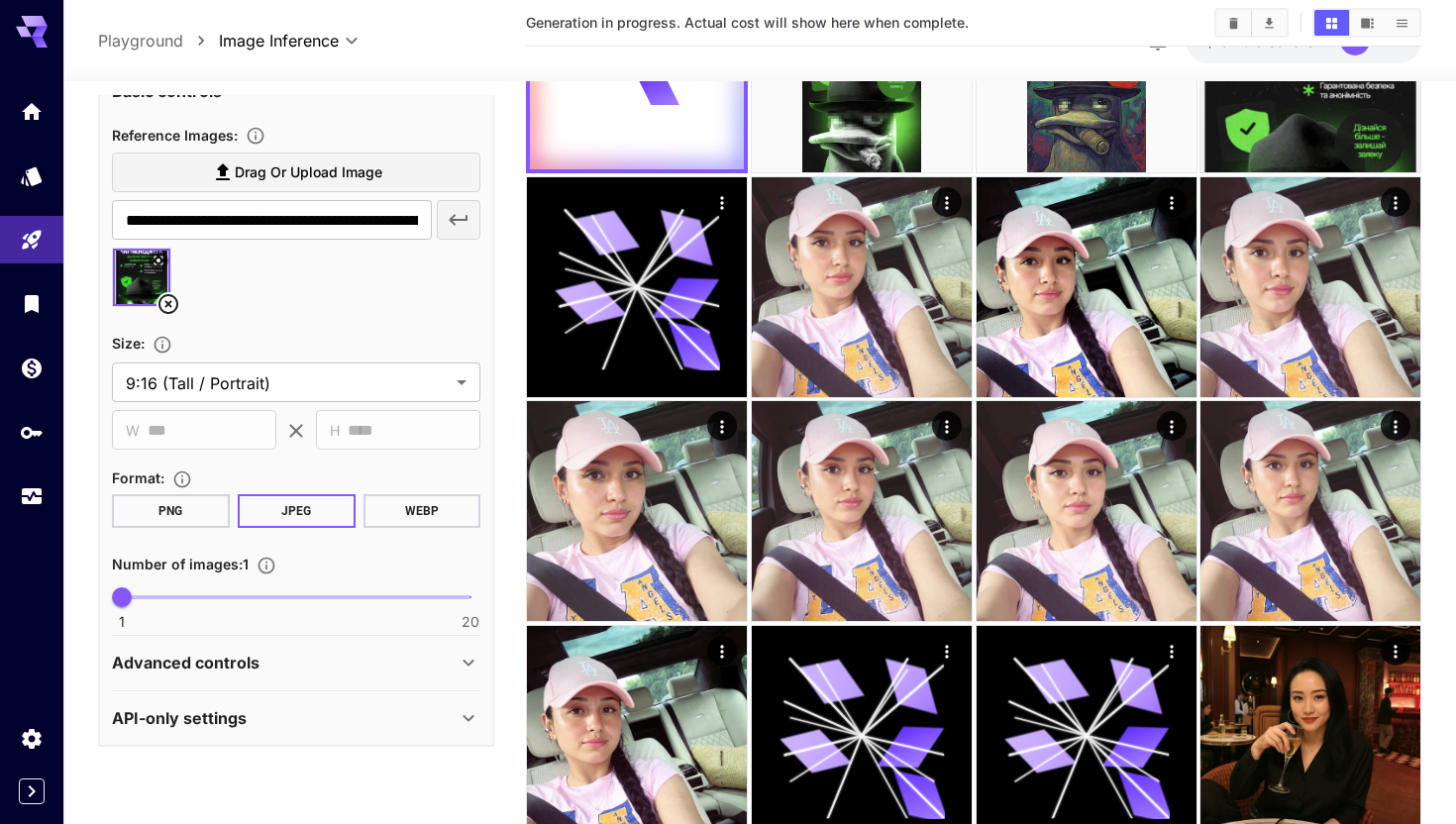 type on "*" 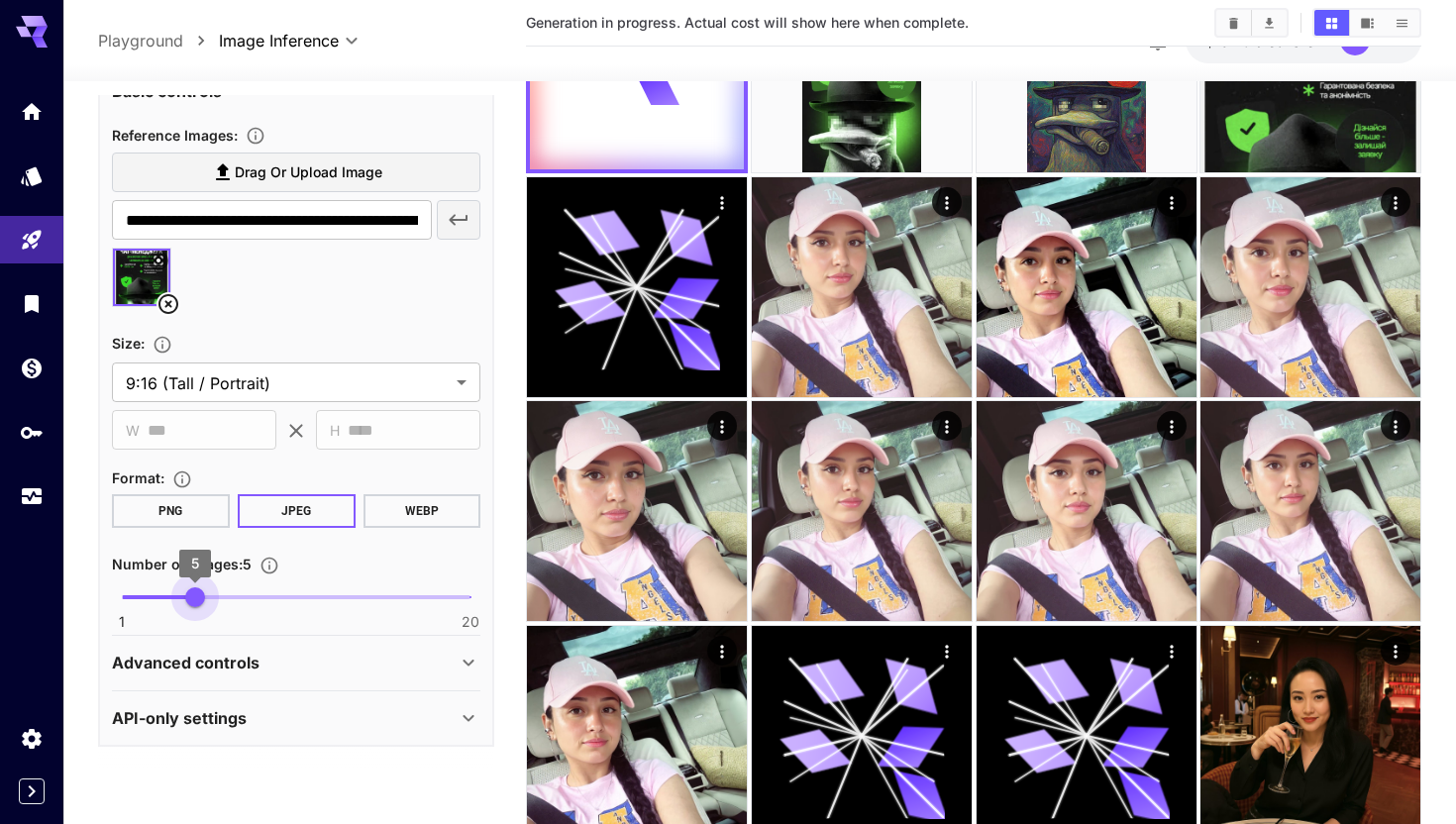 click on "1 20 5" at bounding box center (296, 597) 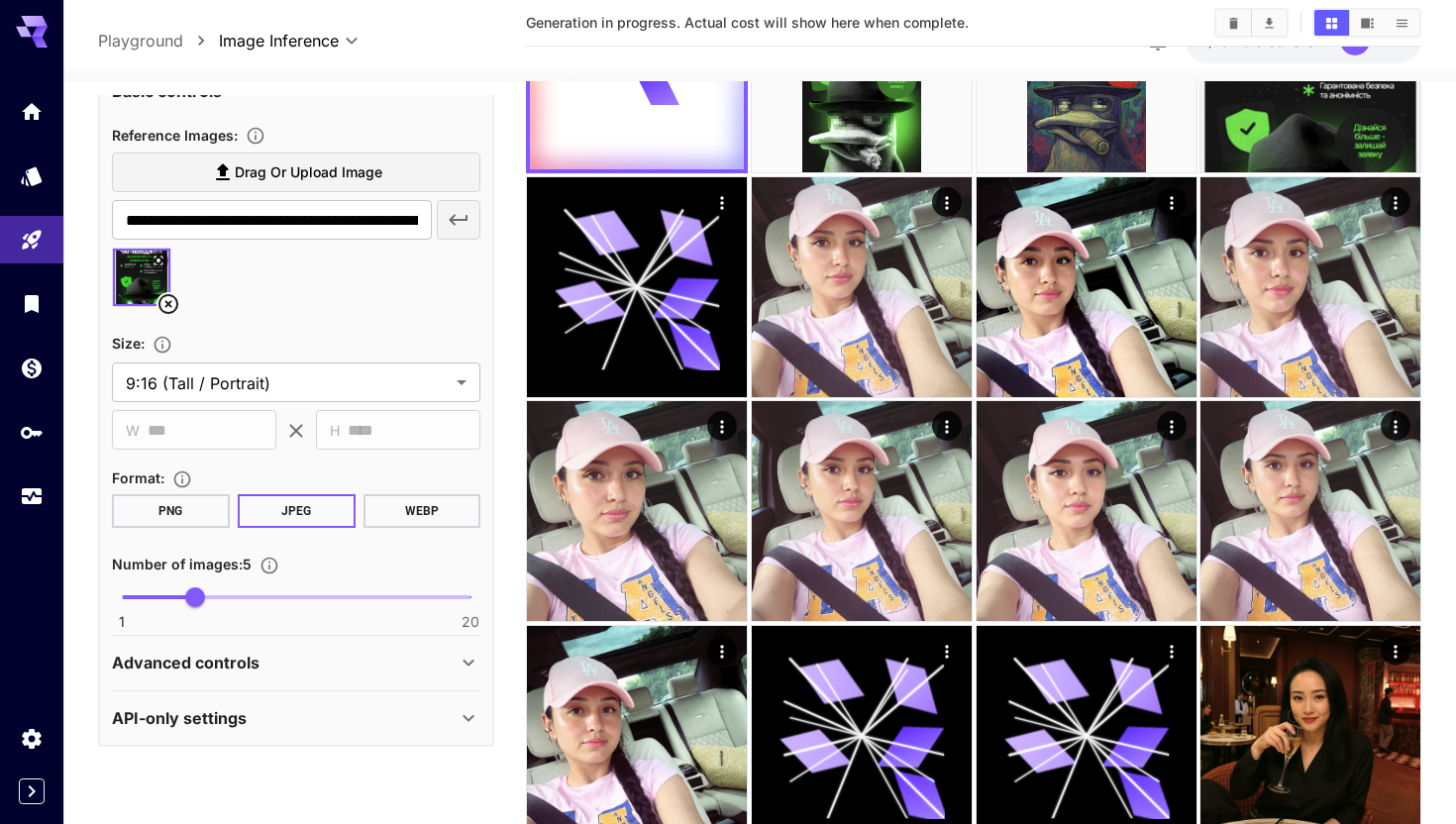 scroll, scrollTop: 0, scrollLeft: 0, axis: both 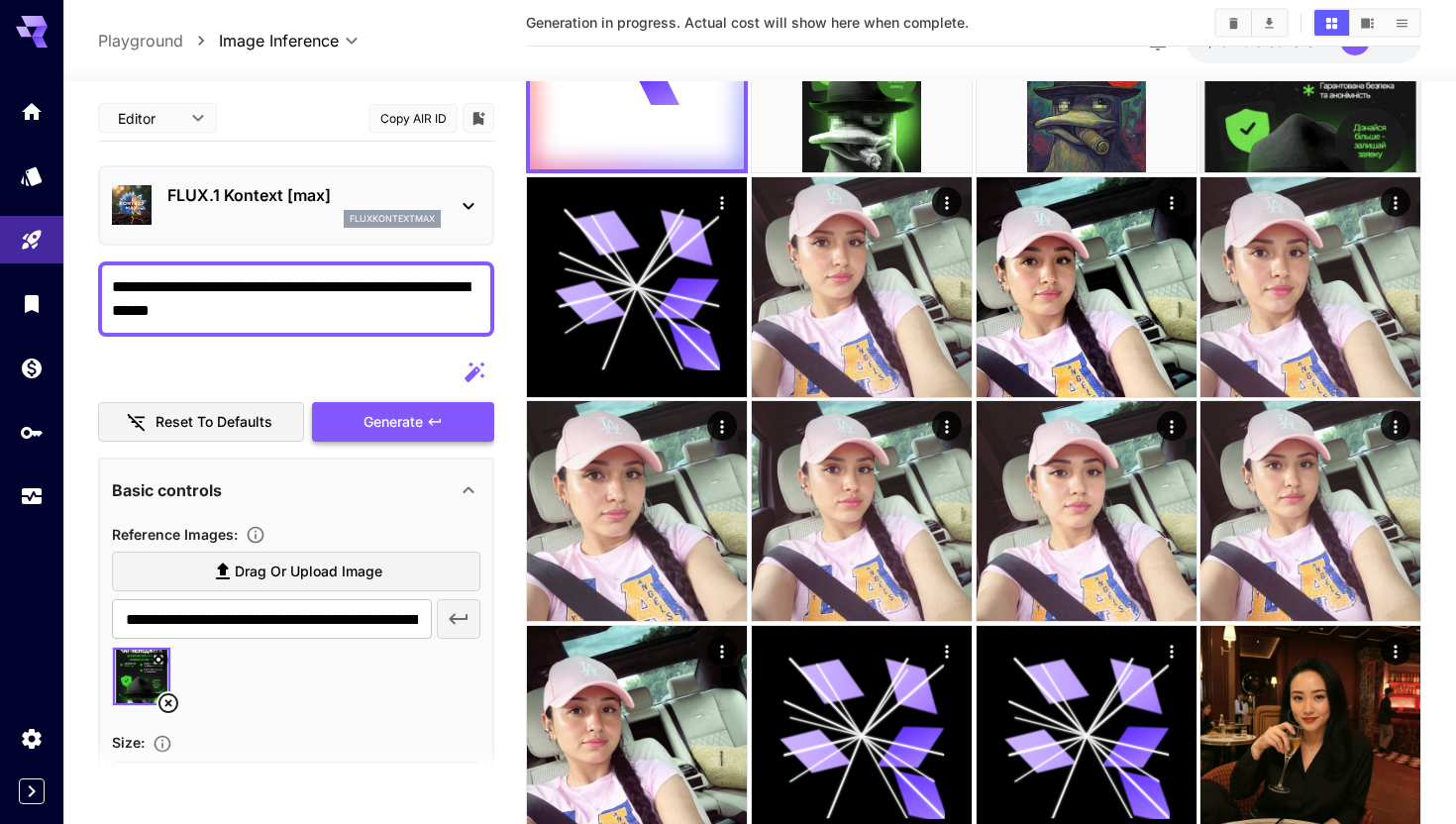 click on "Generate" at bounding box center [403, 422] 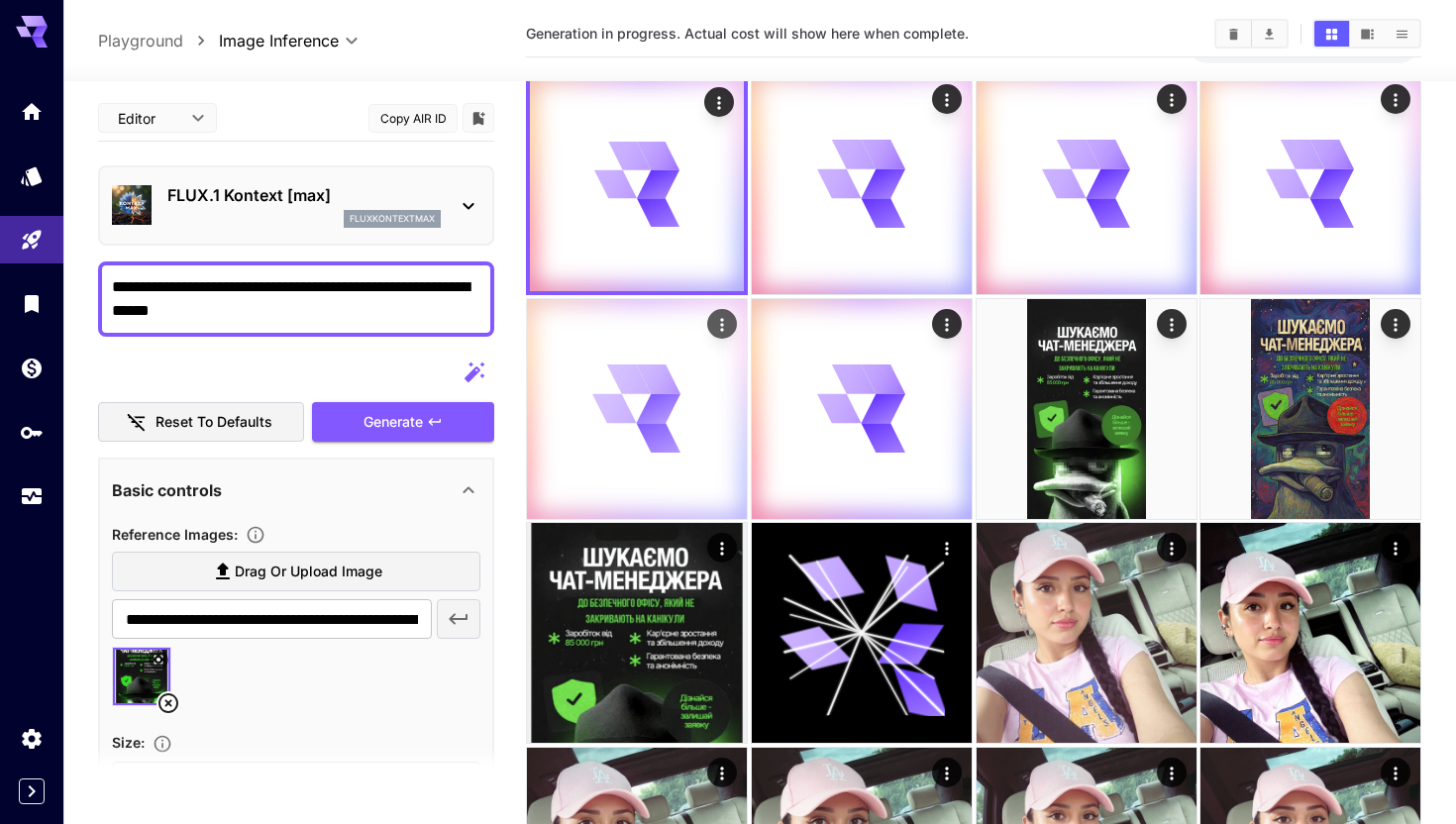 scroll, scrollTop: 0, scrollLeft: 0, axis: both 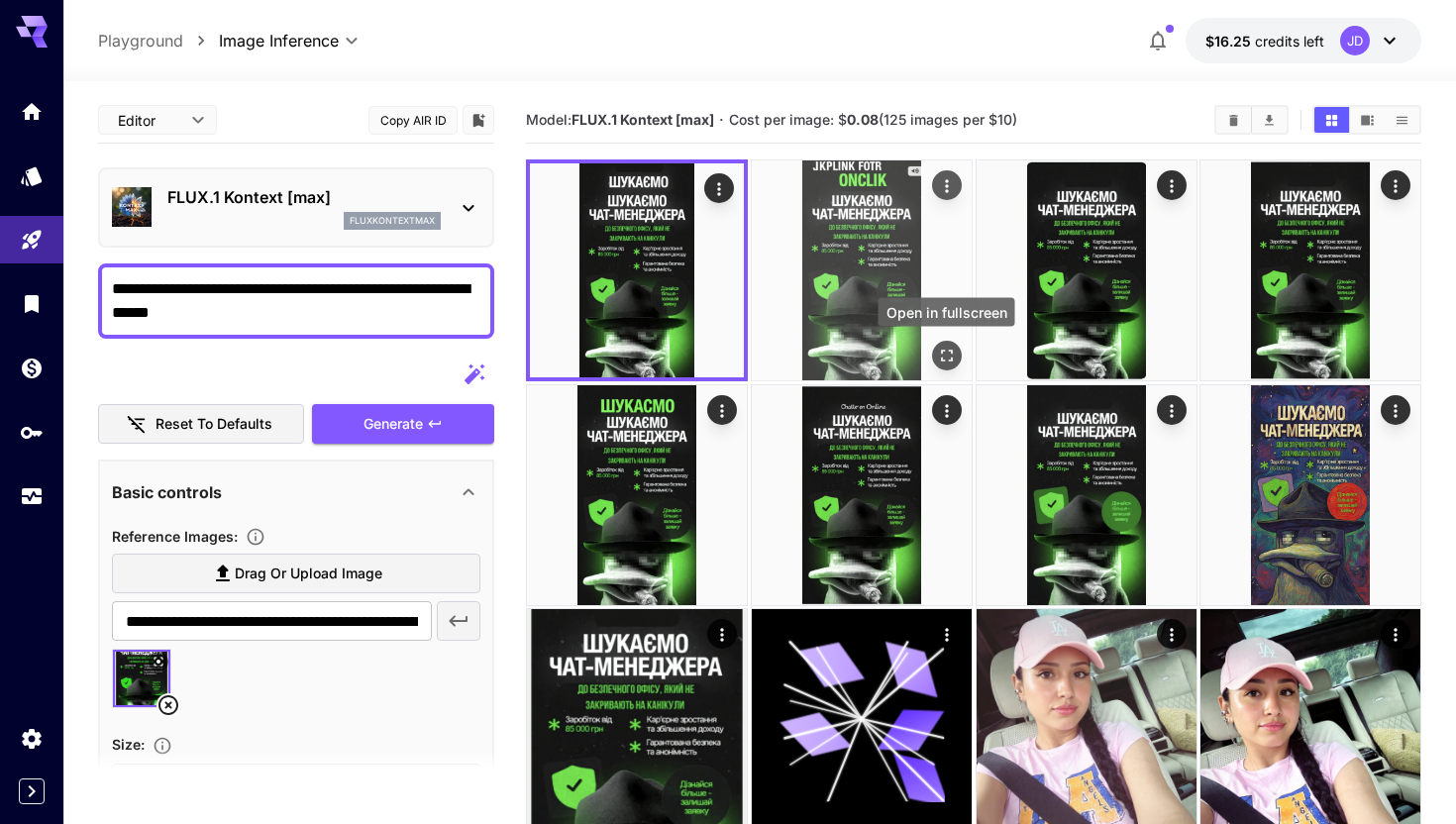 click at bounding box center [946, 356] 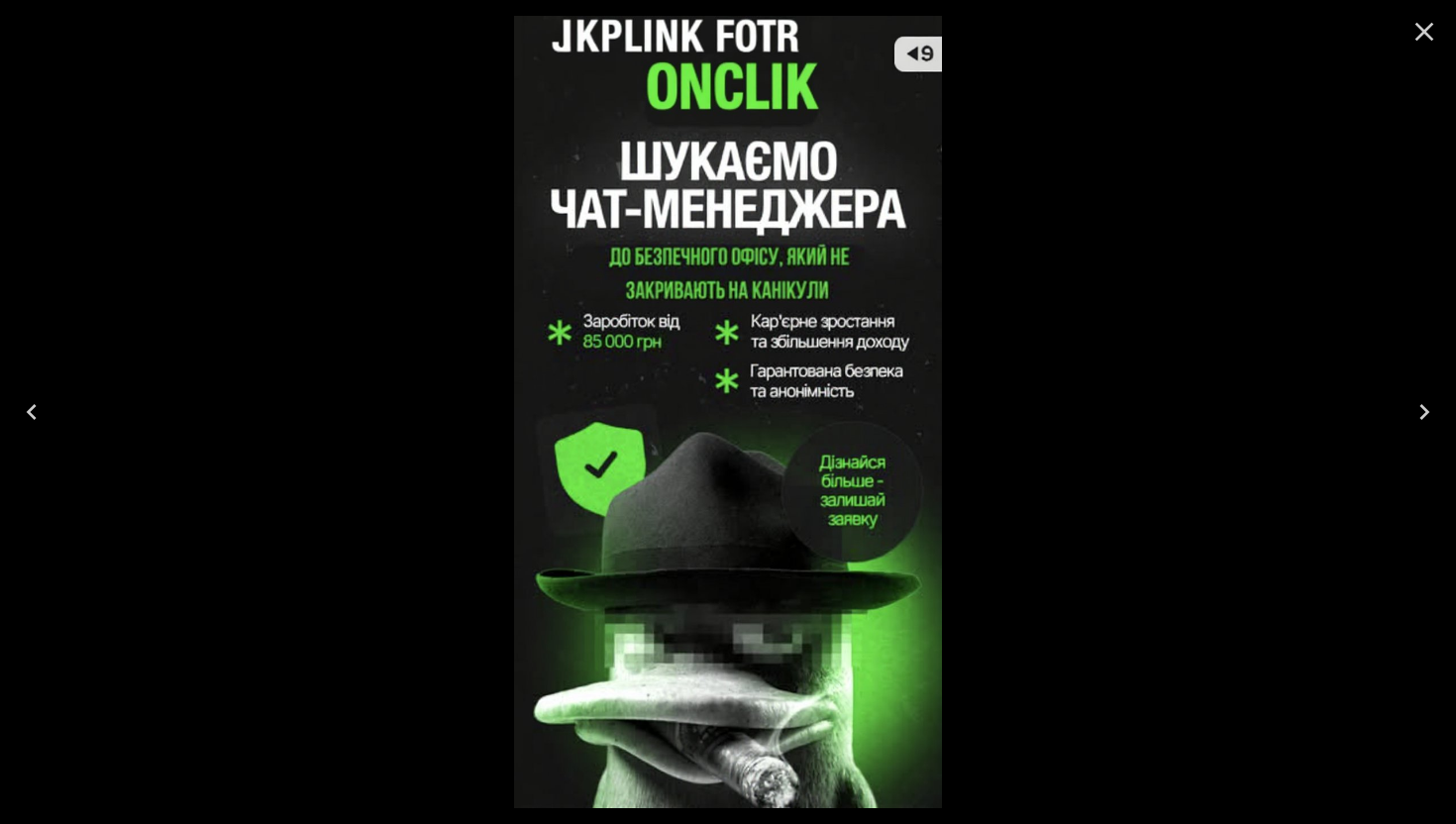 click 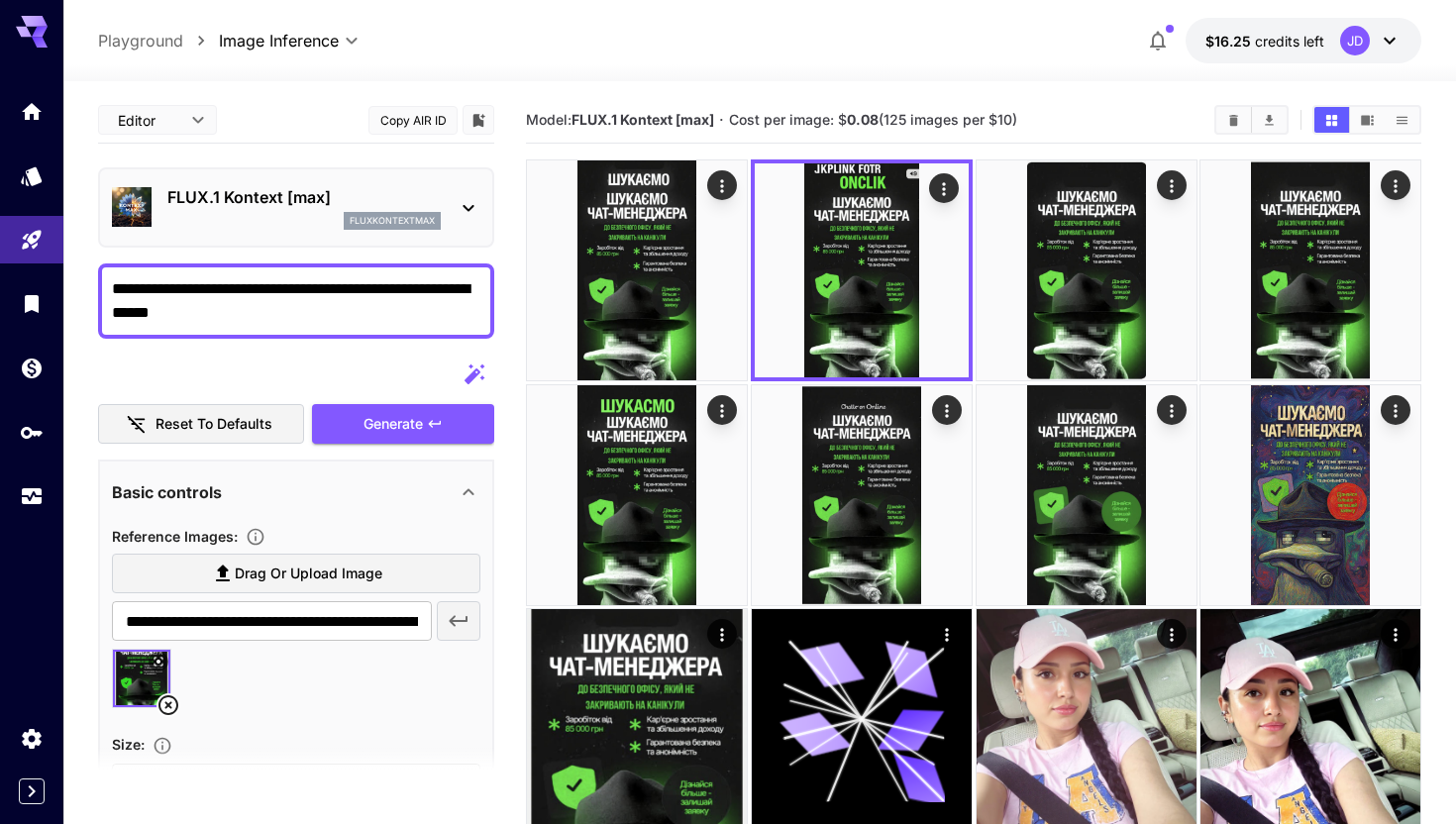 click on "**********" at bounding box center [296, 301] 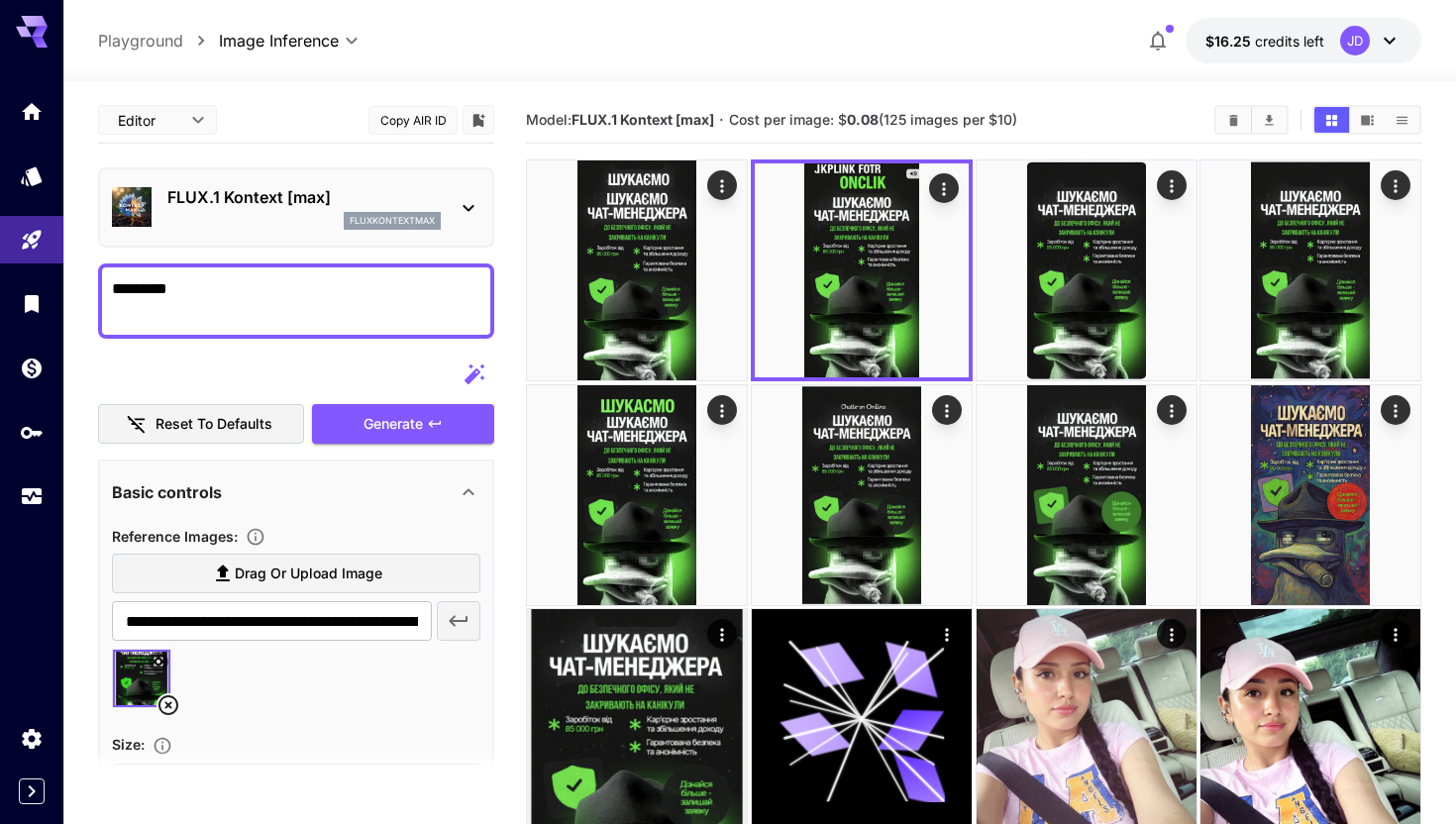 type on "*********" 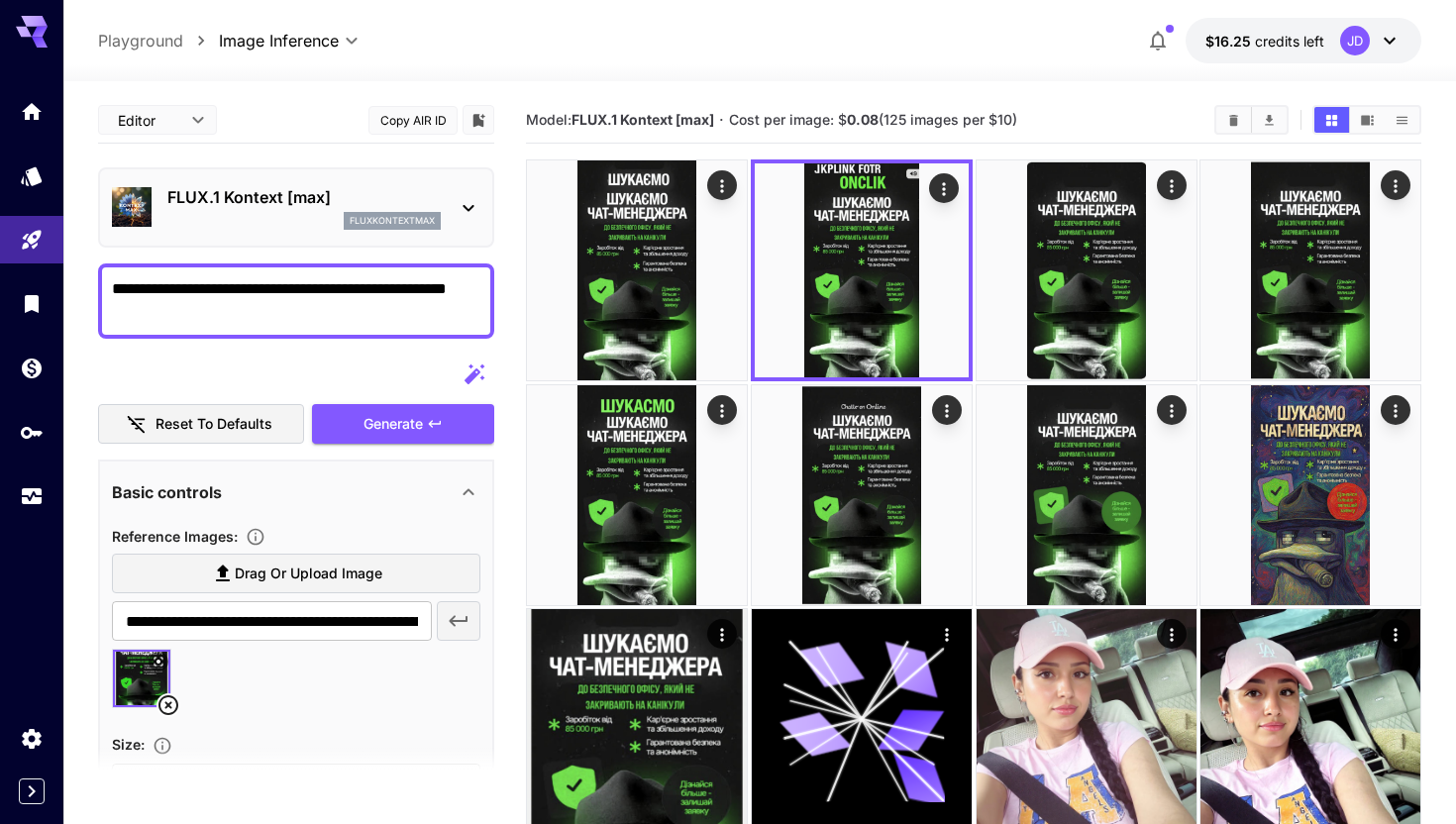 type on "**********" 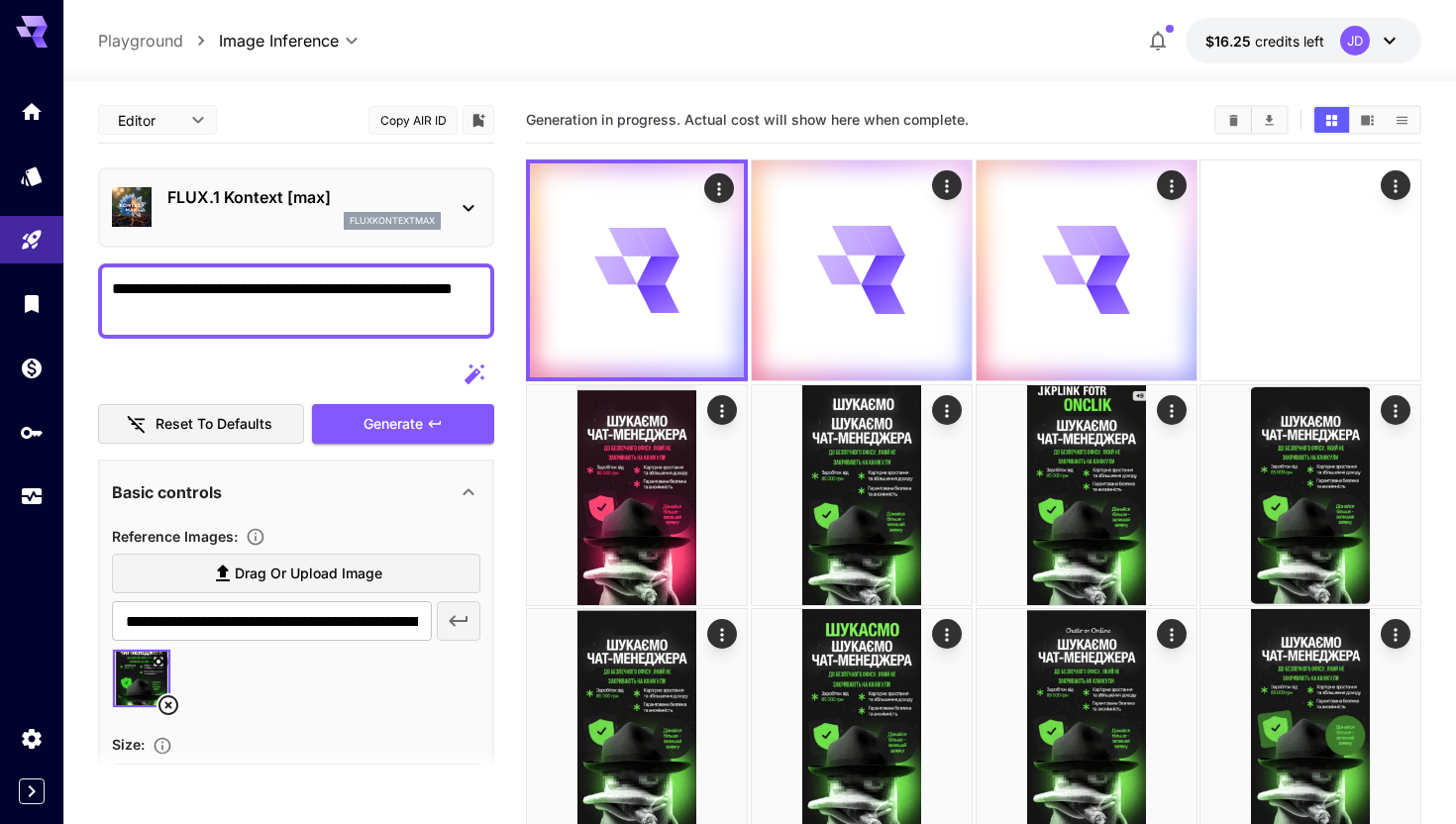scroll, scrollTop: 0, scrollLeft: 0, axis: both 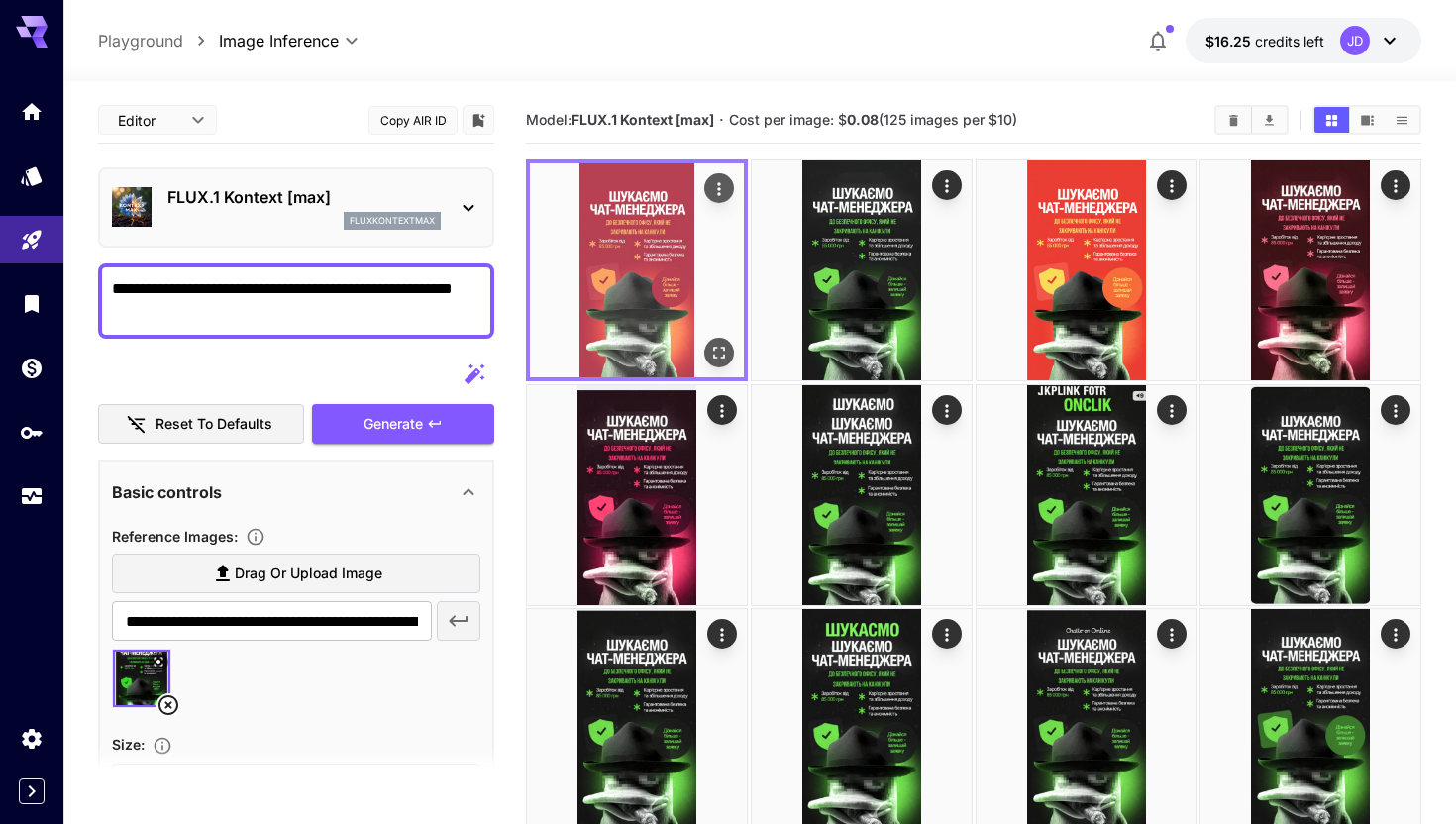 type on "**********" 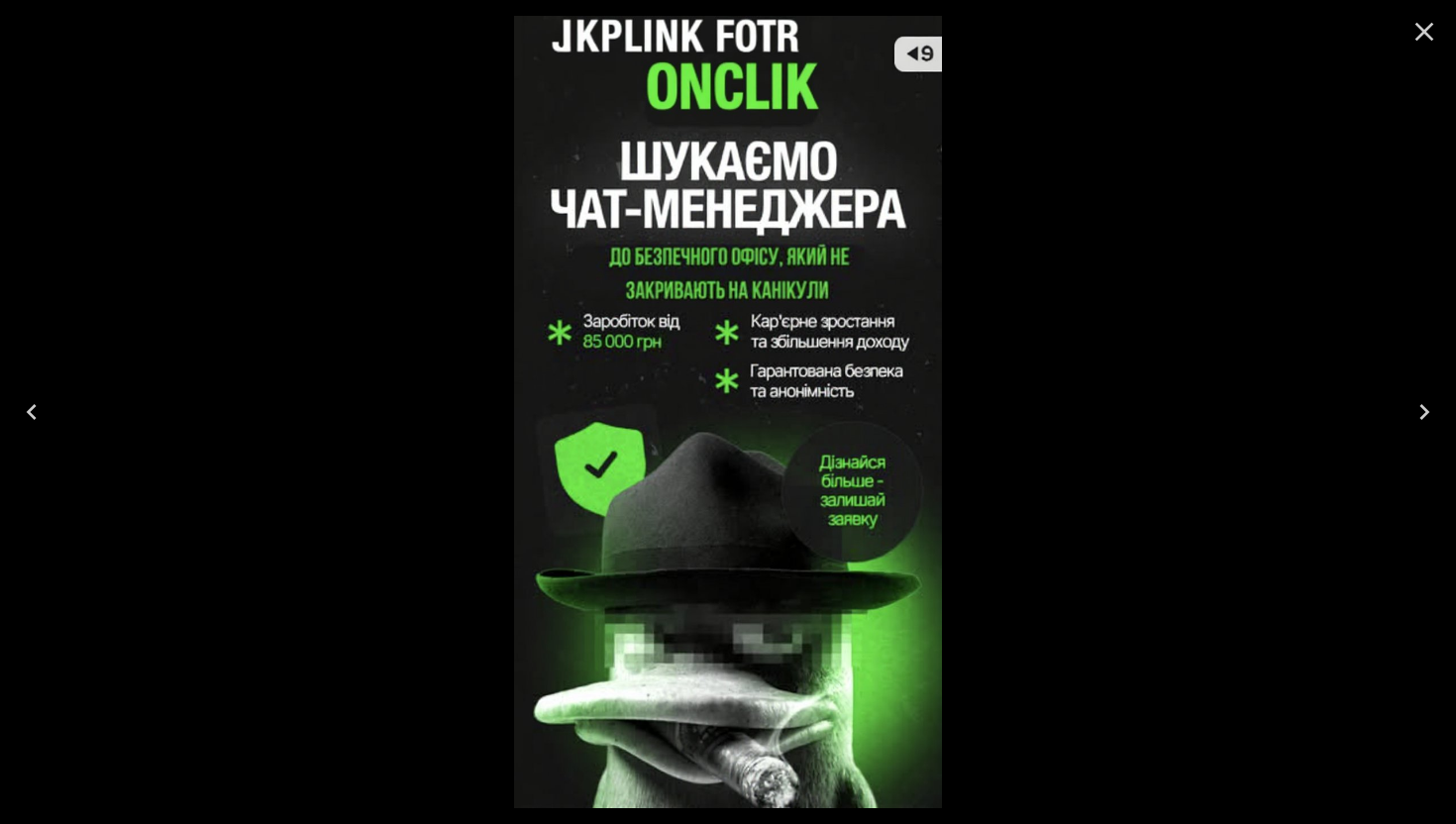 click 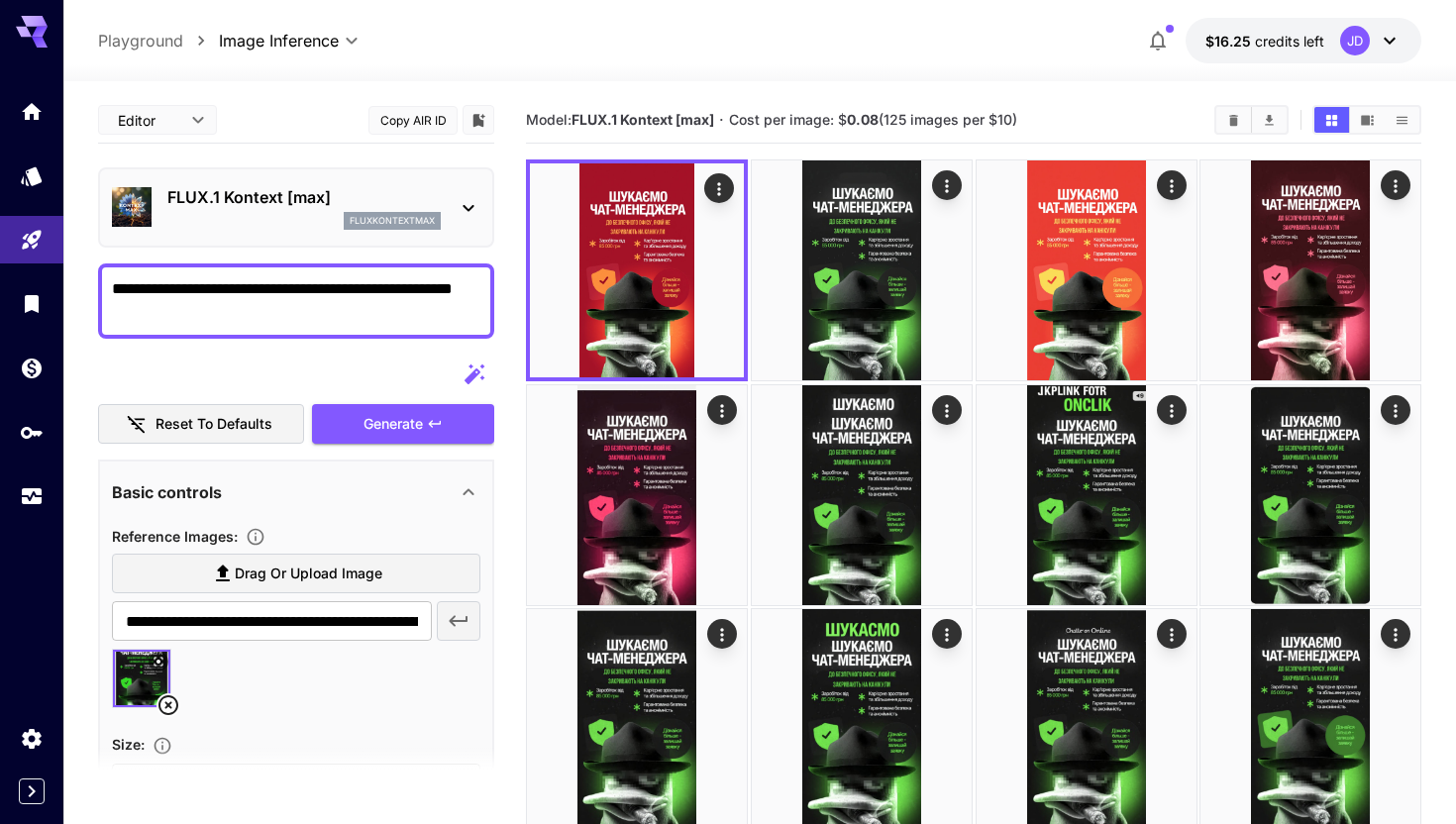 click on "Drag or upload image" at bounding box center [308, 573] 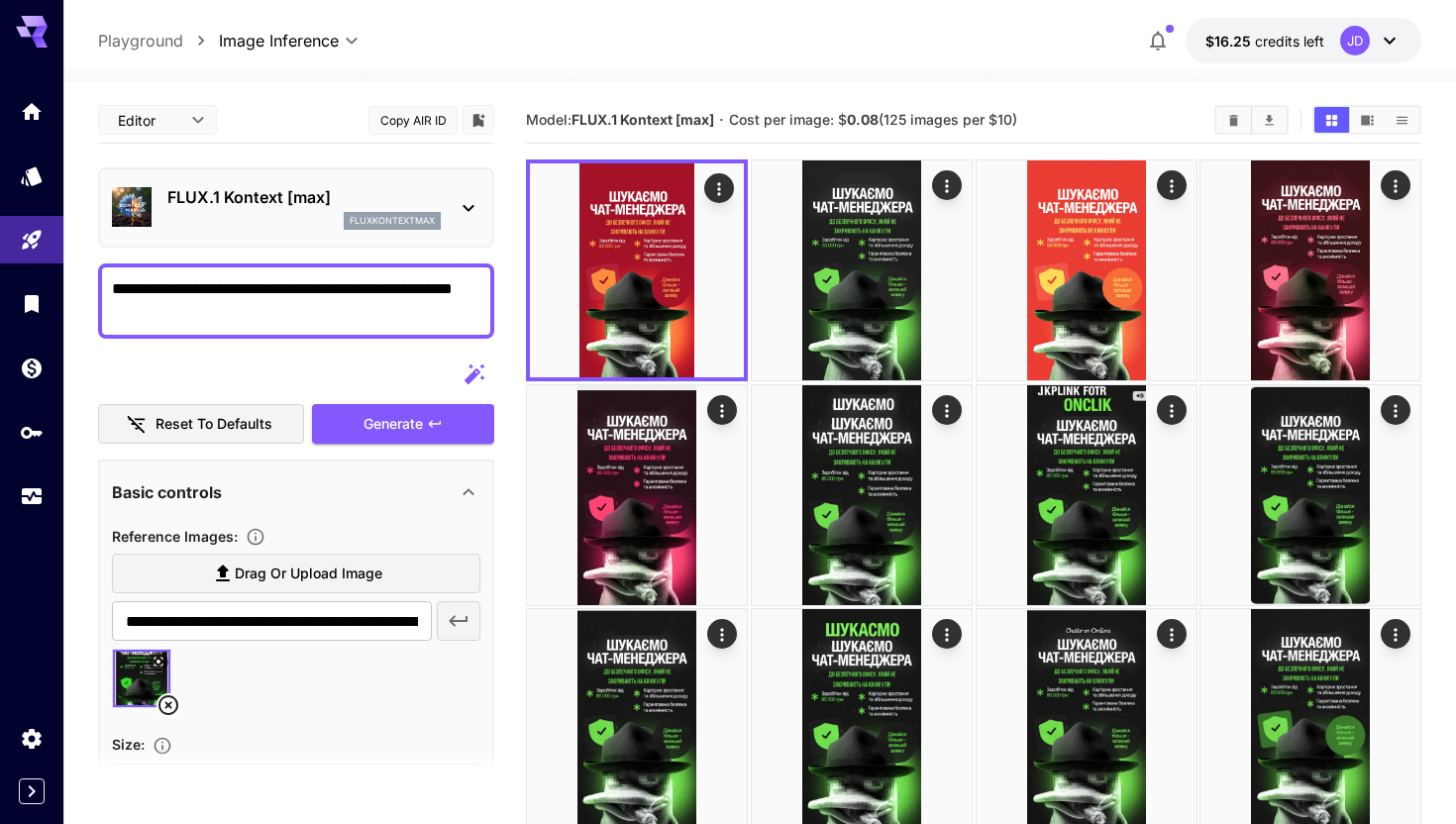 click on "Drag or upload image" at bounding box center (296, 573) 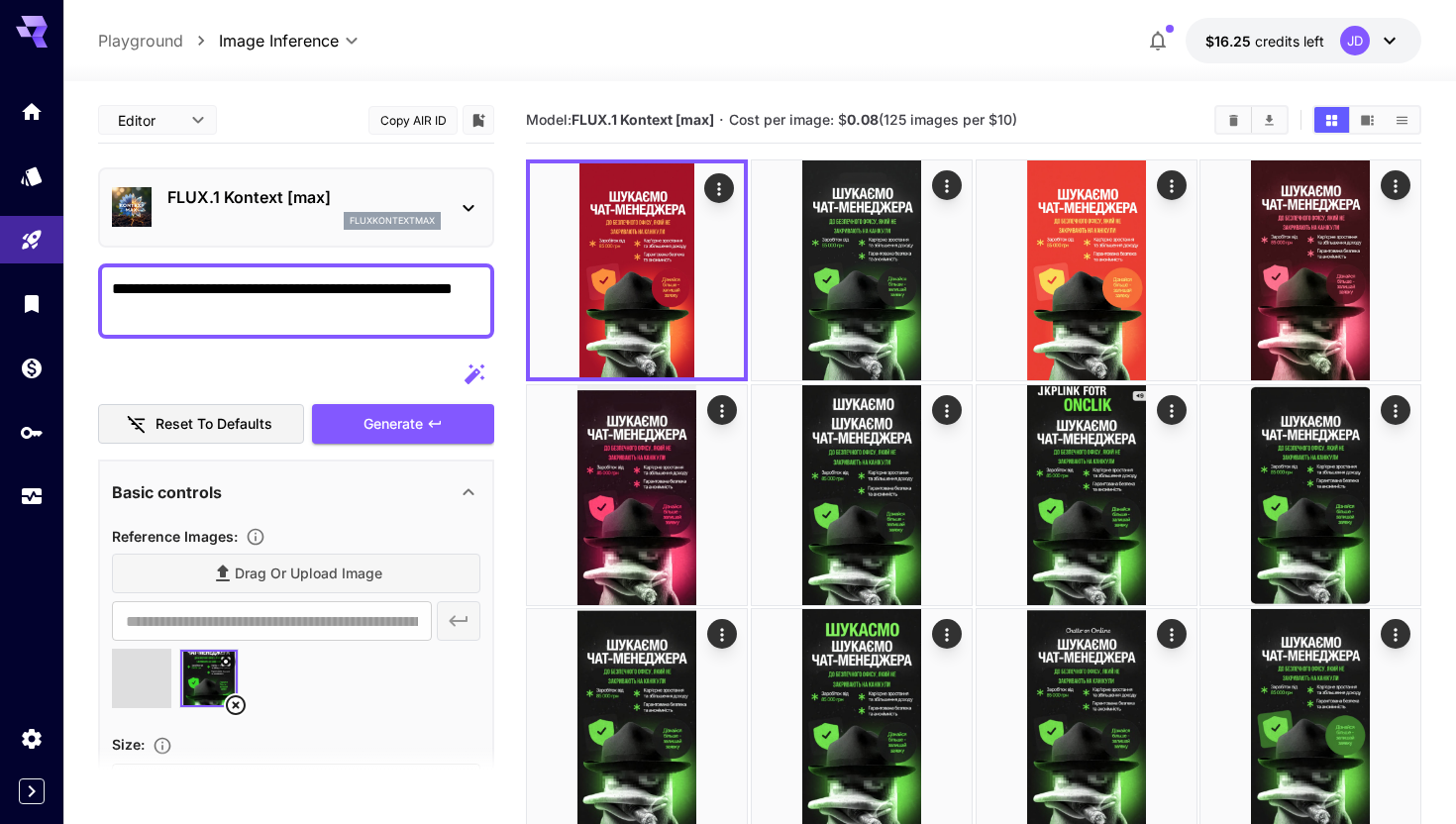 type on "**********" 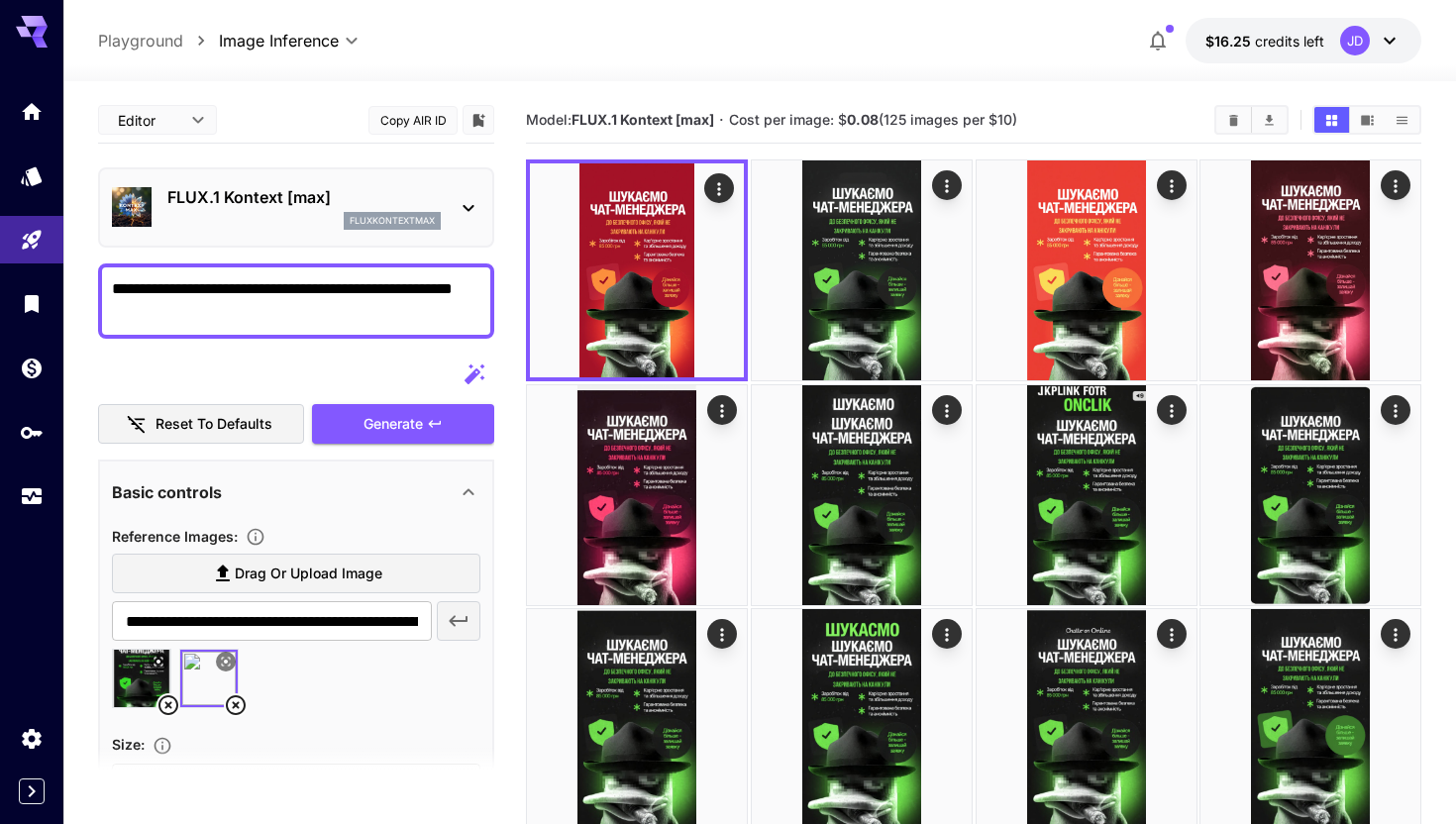 click 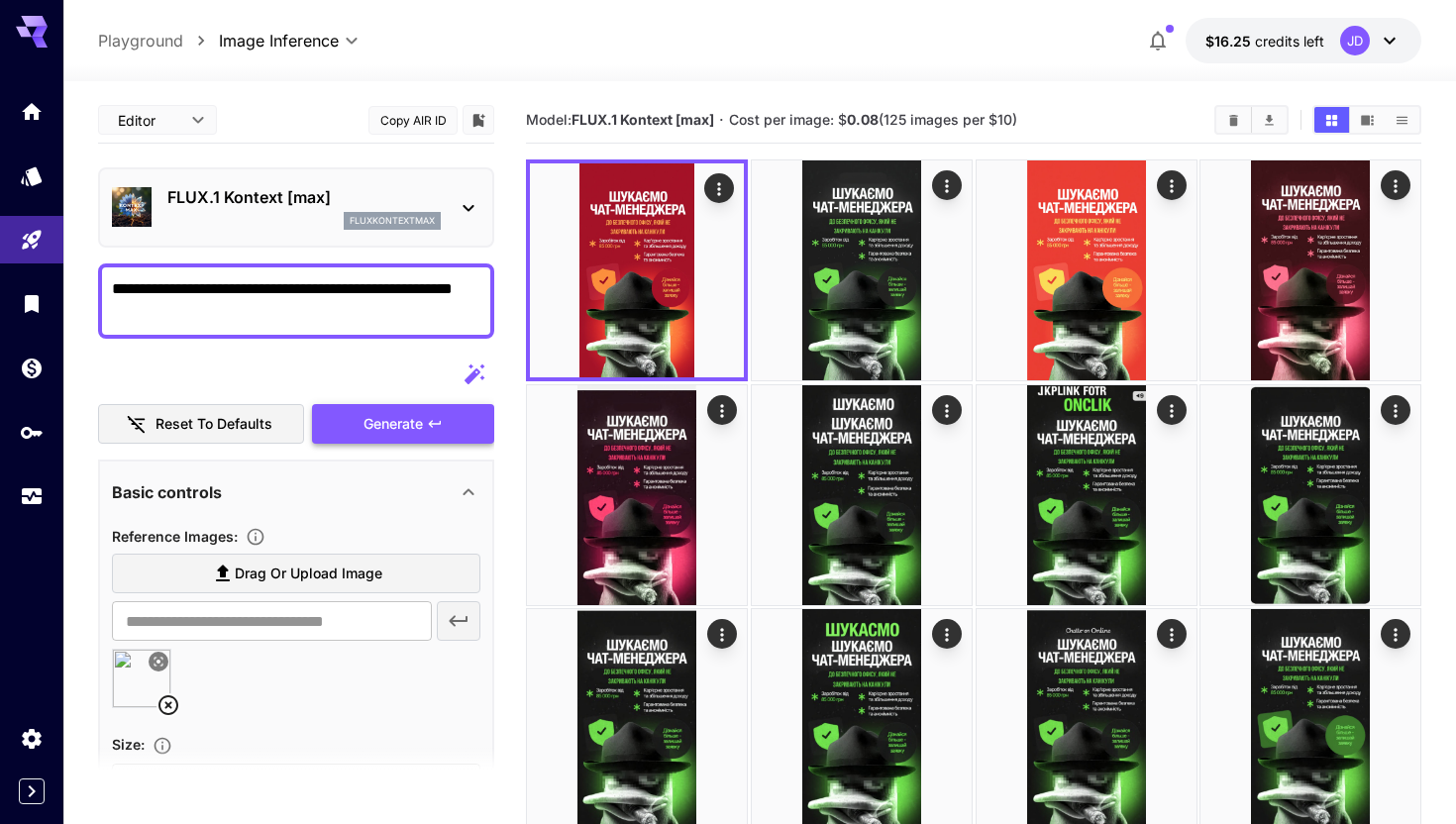 click on "Generate" at bounding box center [403, 424] 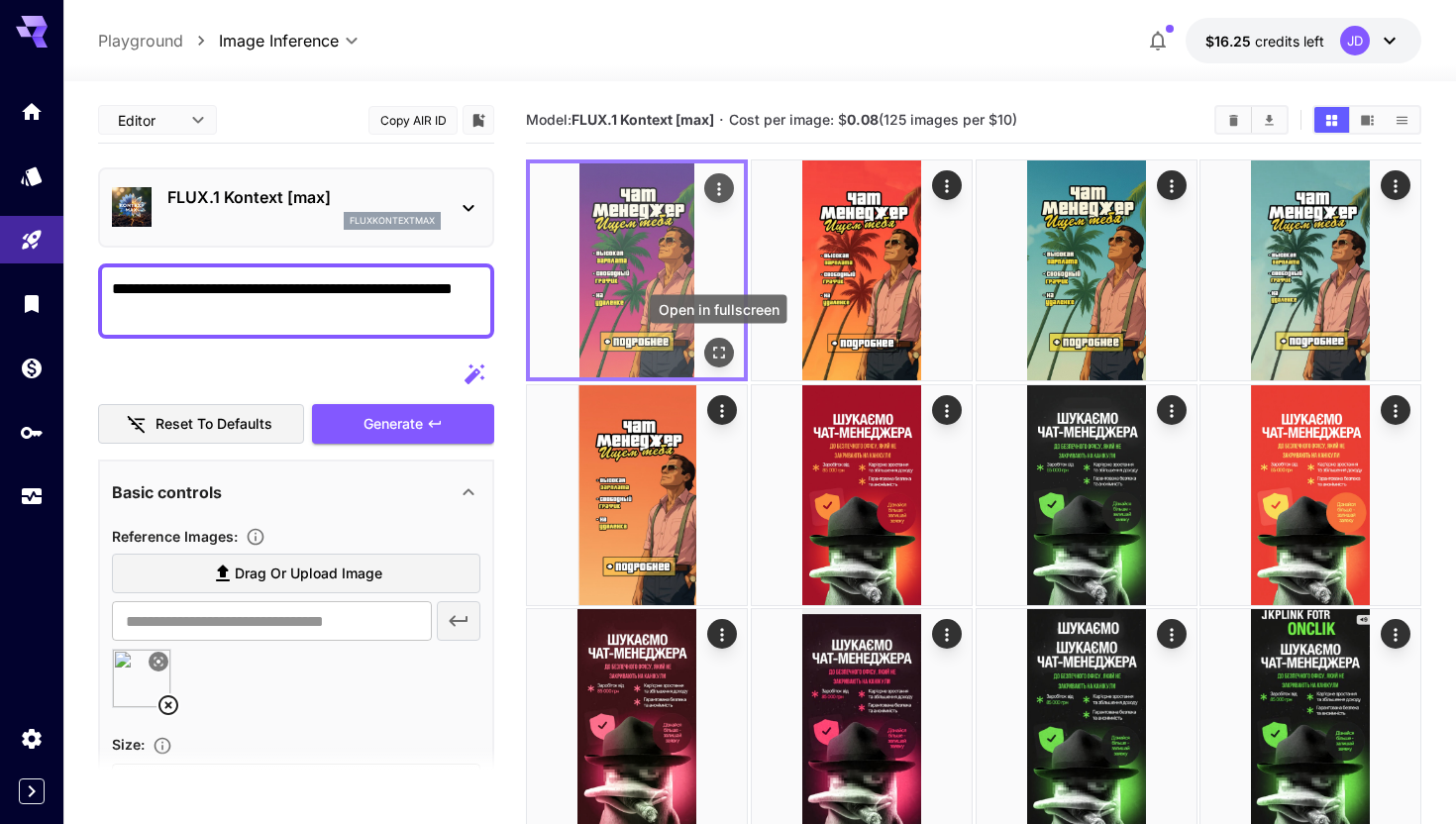 click 